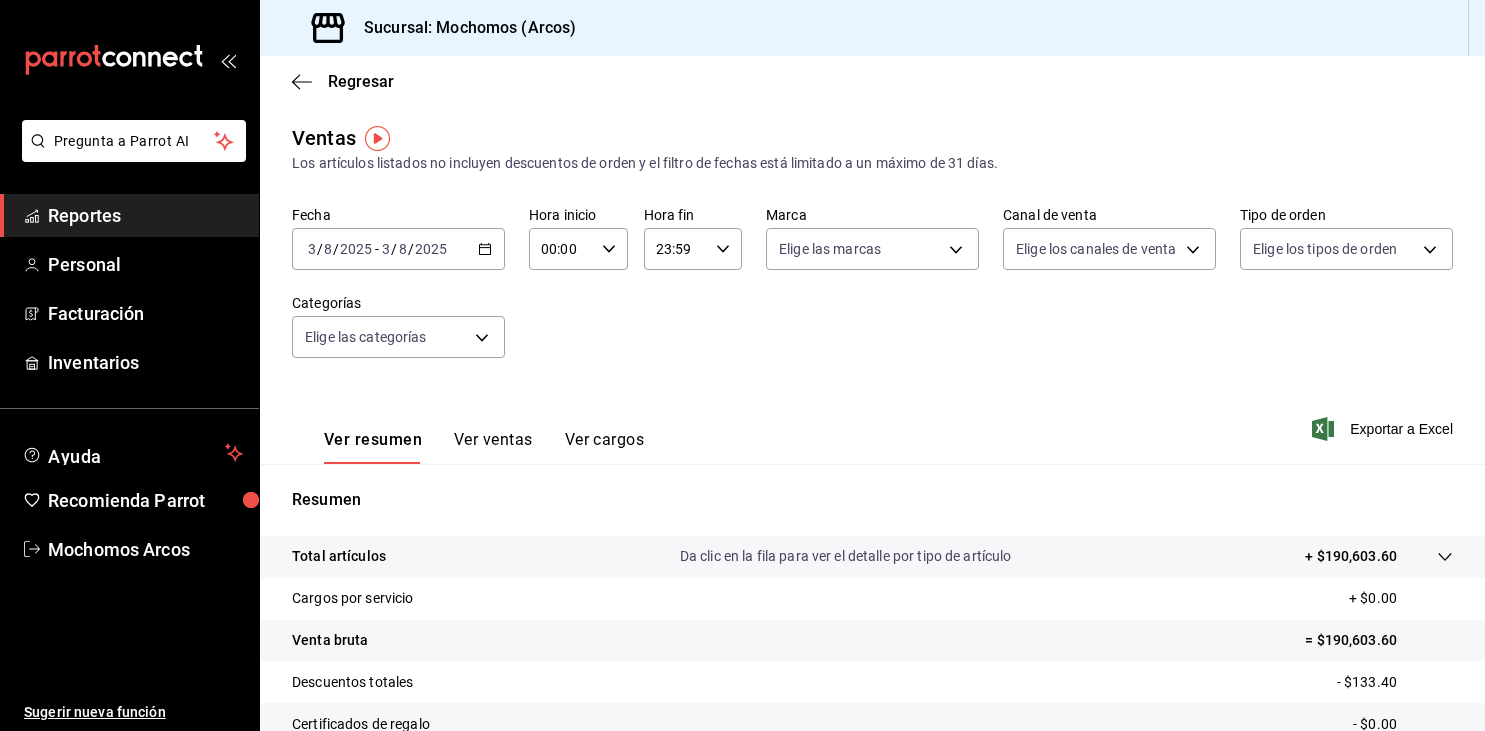 scroll, scrollTop: 0, scrollLeft: 0, axis: both 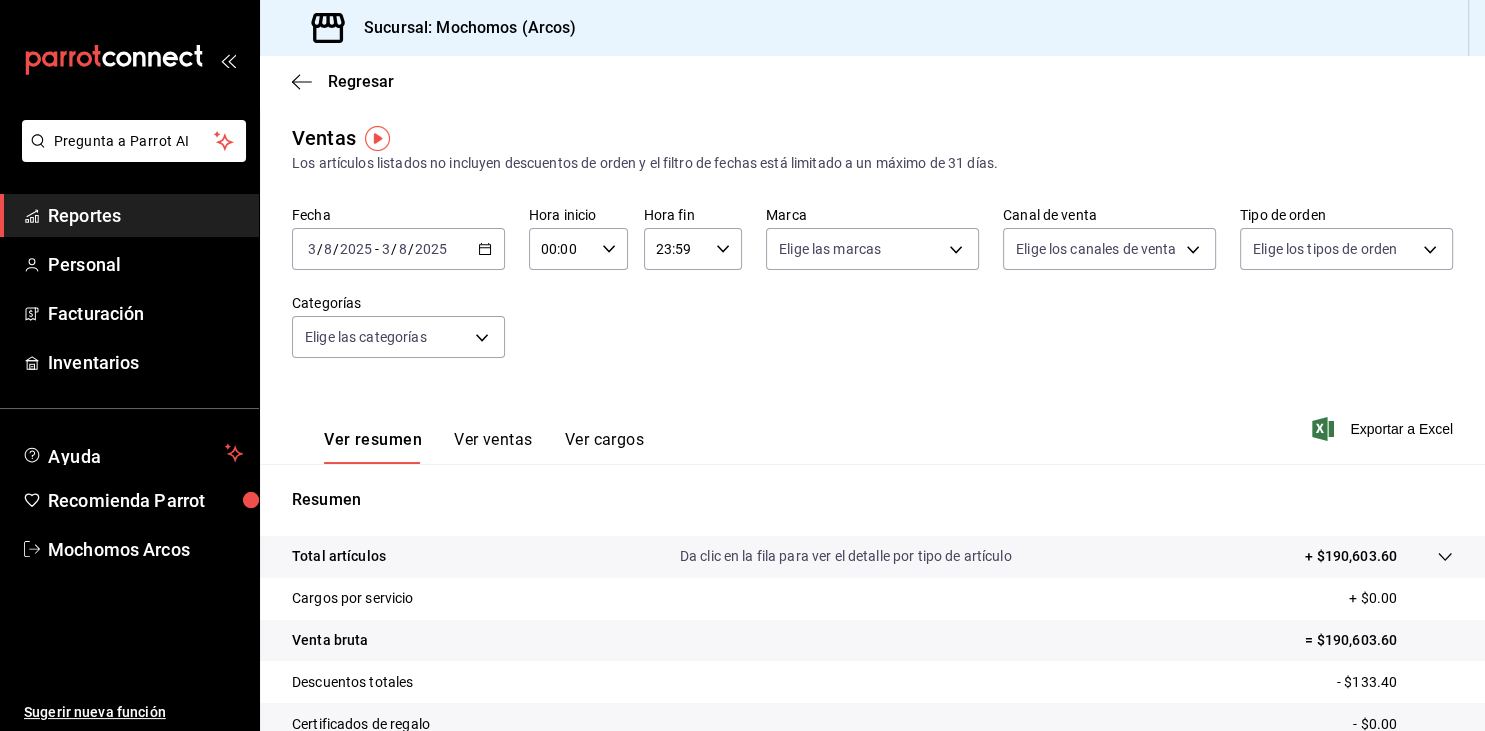 click on "Reportes" at bounding box center [129, 215] 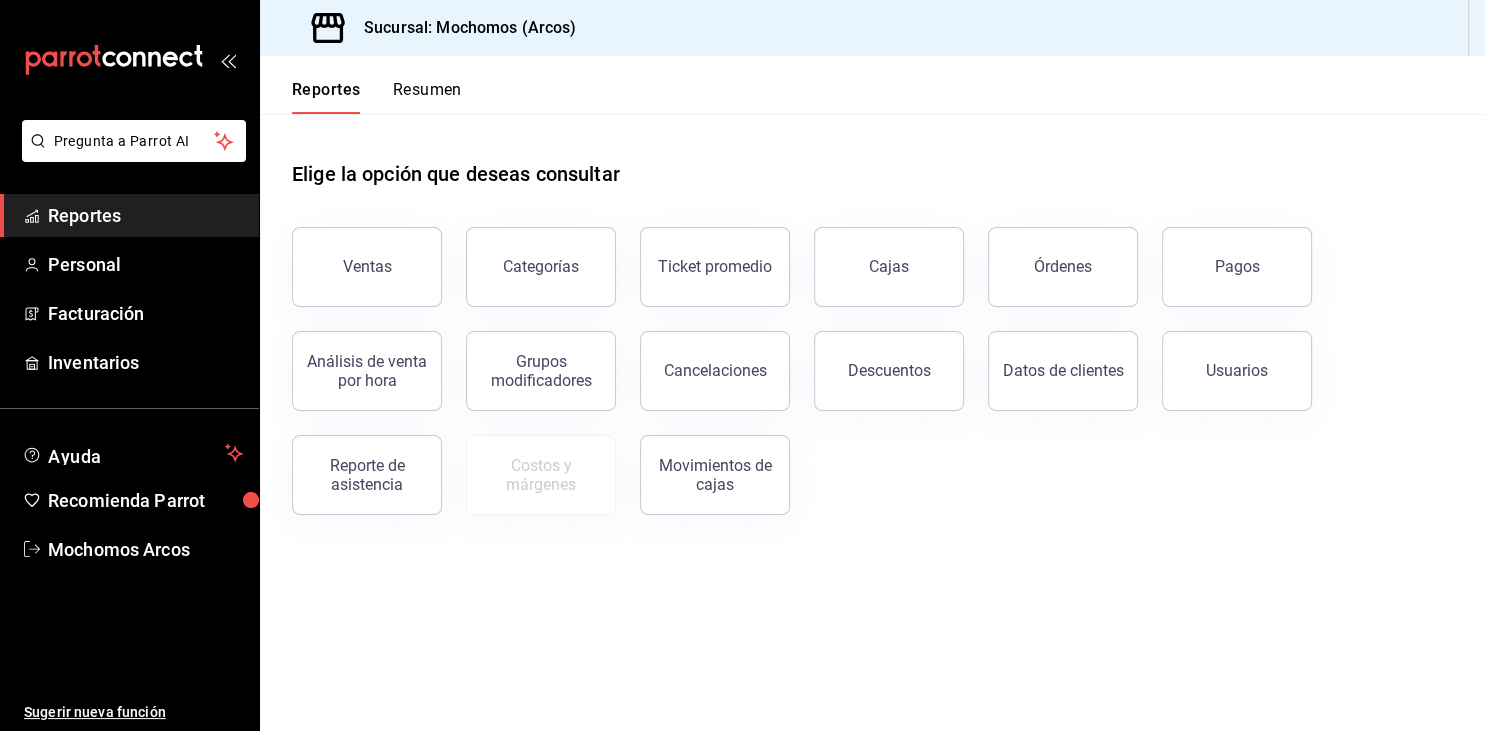 click on "Elige la opción que deseas consultar" at bounding box center (872, 158) 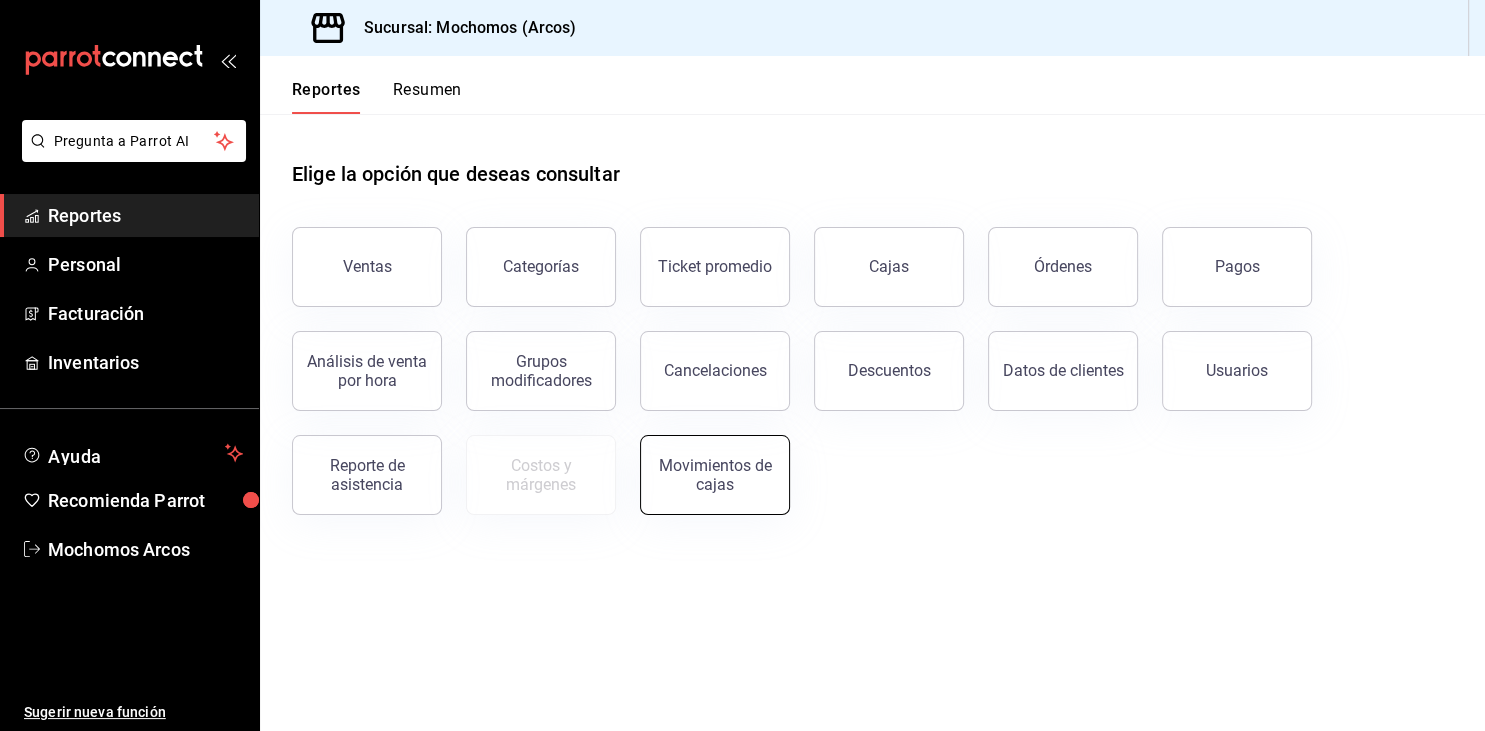 click on "Movimientos de cajas" at bounding box center [715, 475] 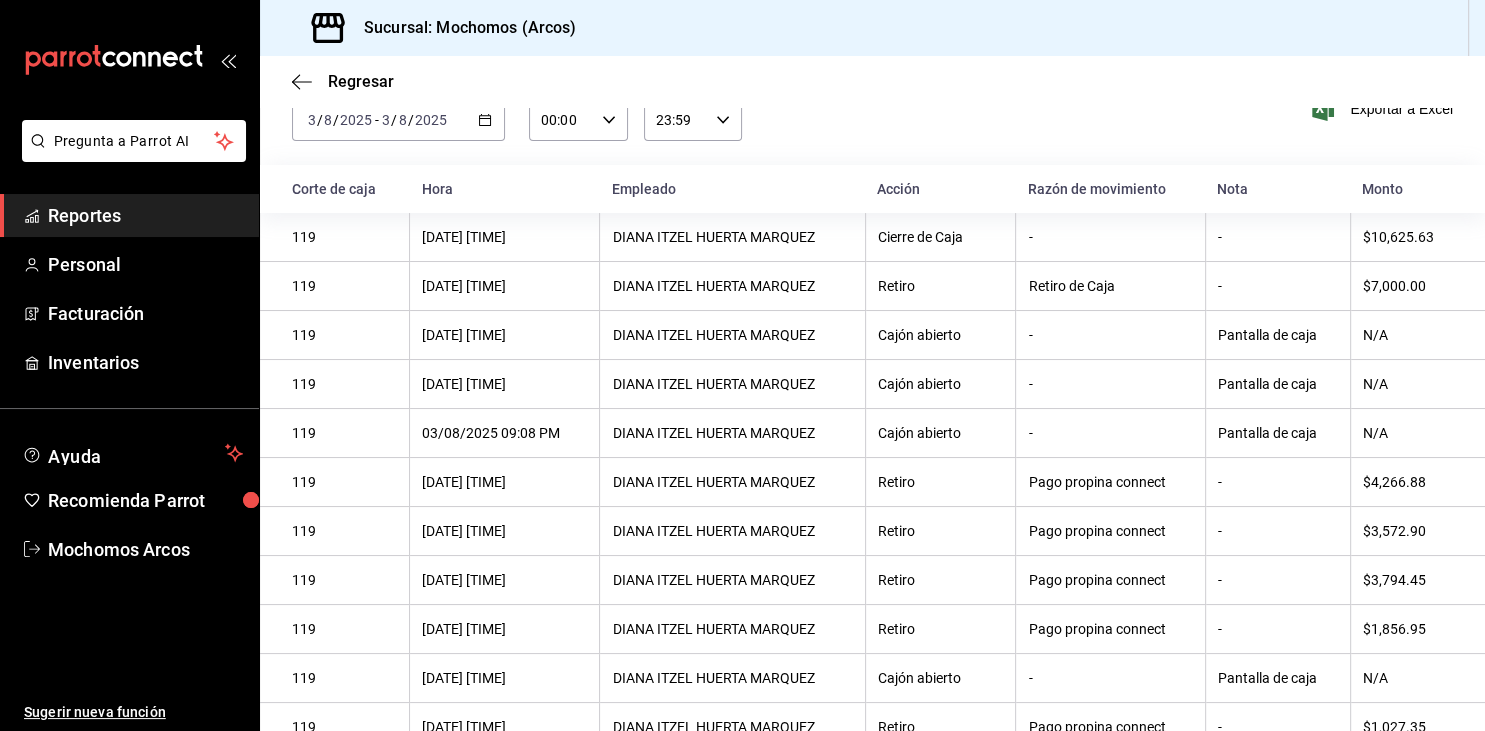 scroll, scrollTop: 0, scrollLeft: 0, axis: both 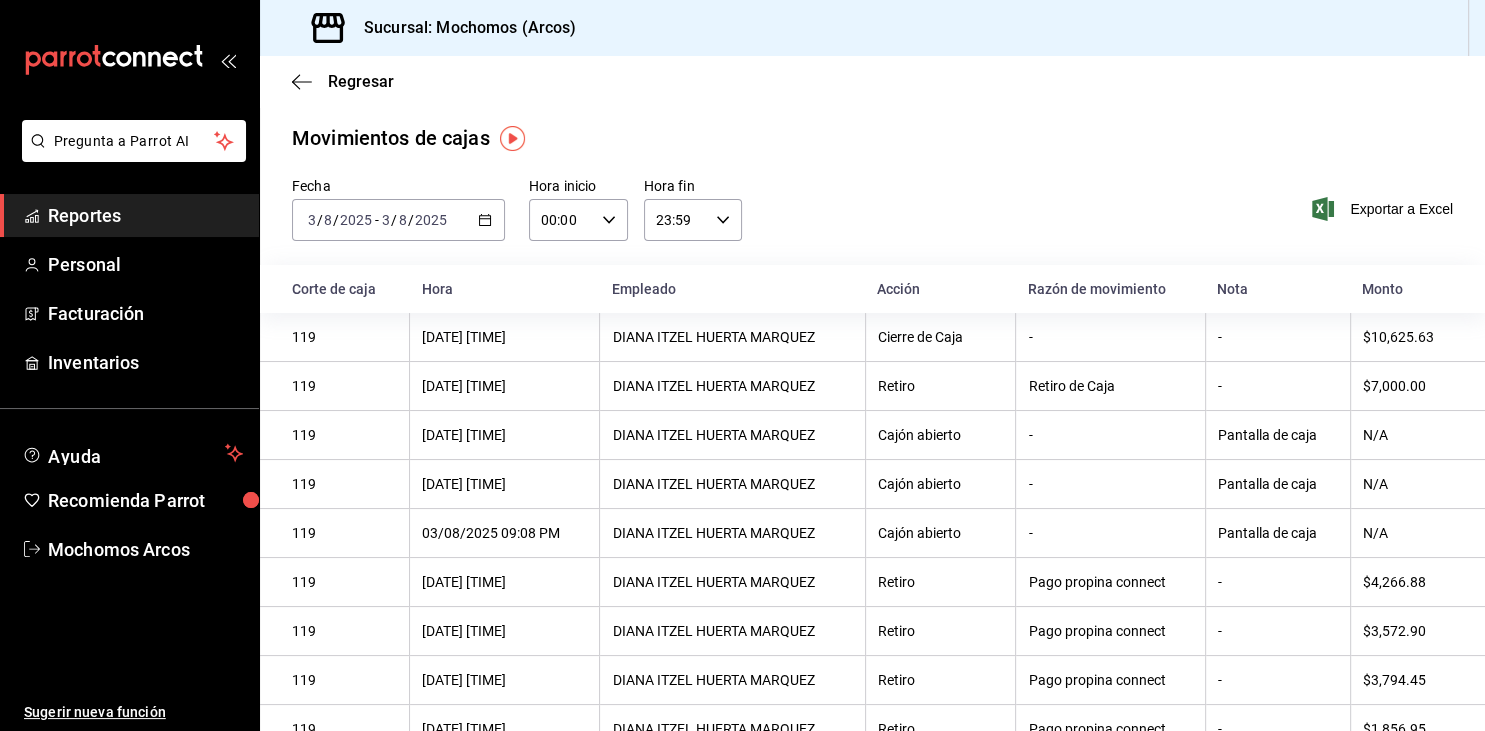 click on "00:00 Hora inicio" at bounding box center (578, 220) 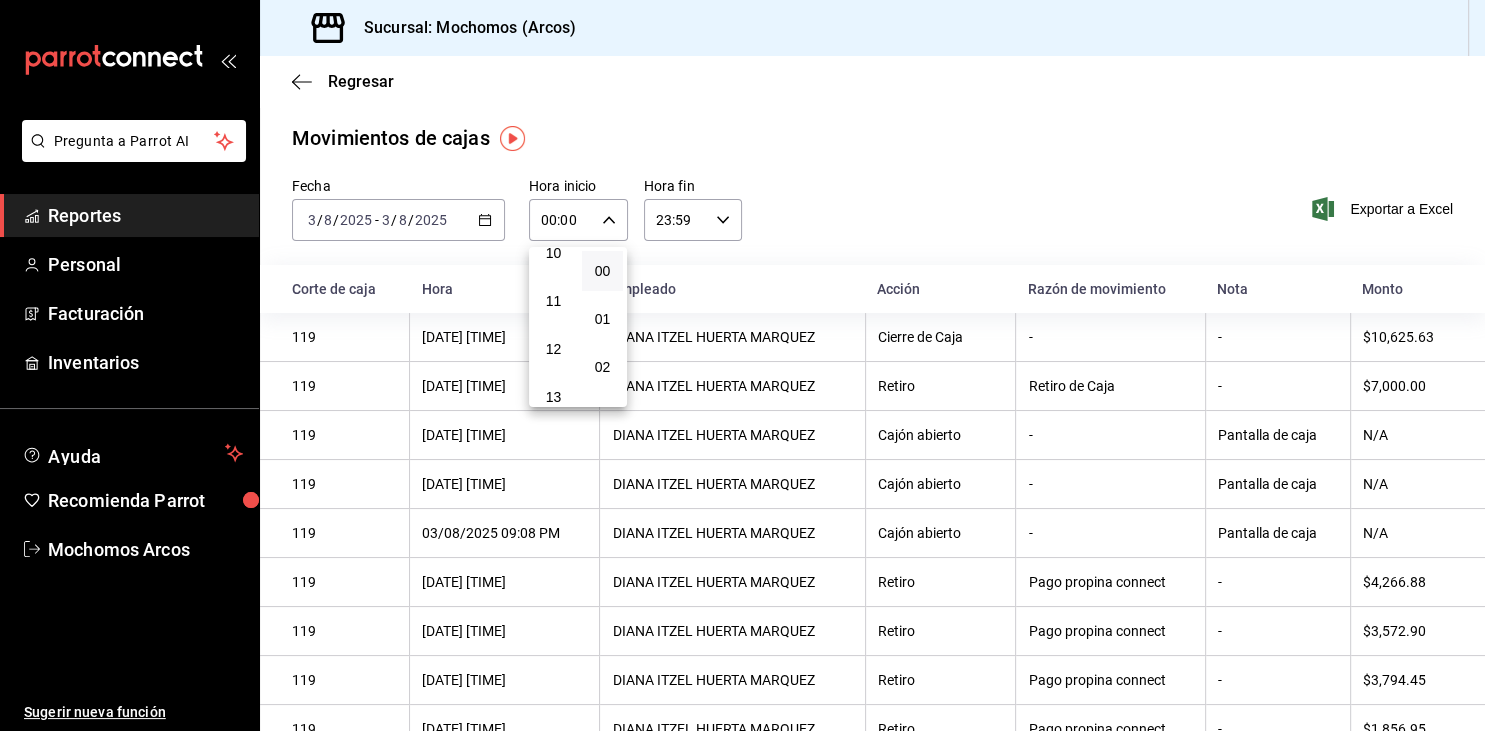 scroll, scrollTop: 504, scrollLeft: 0, axis: vertical 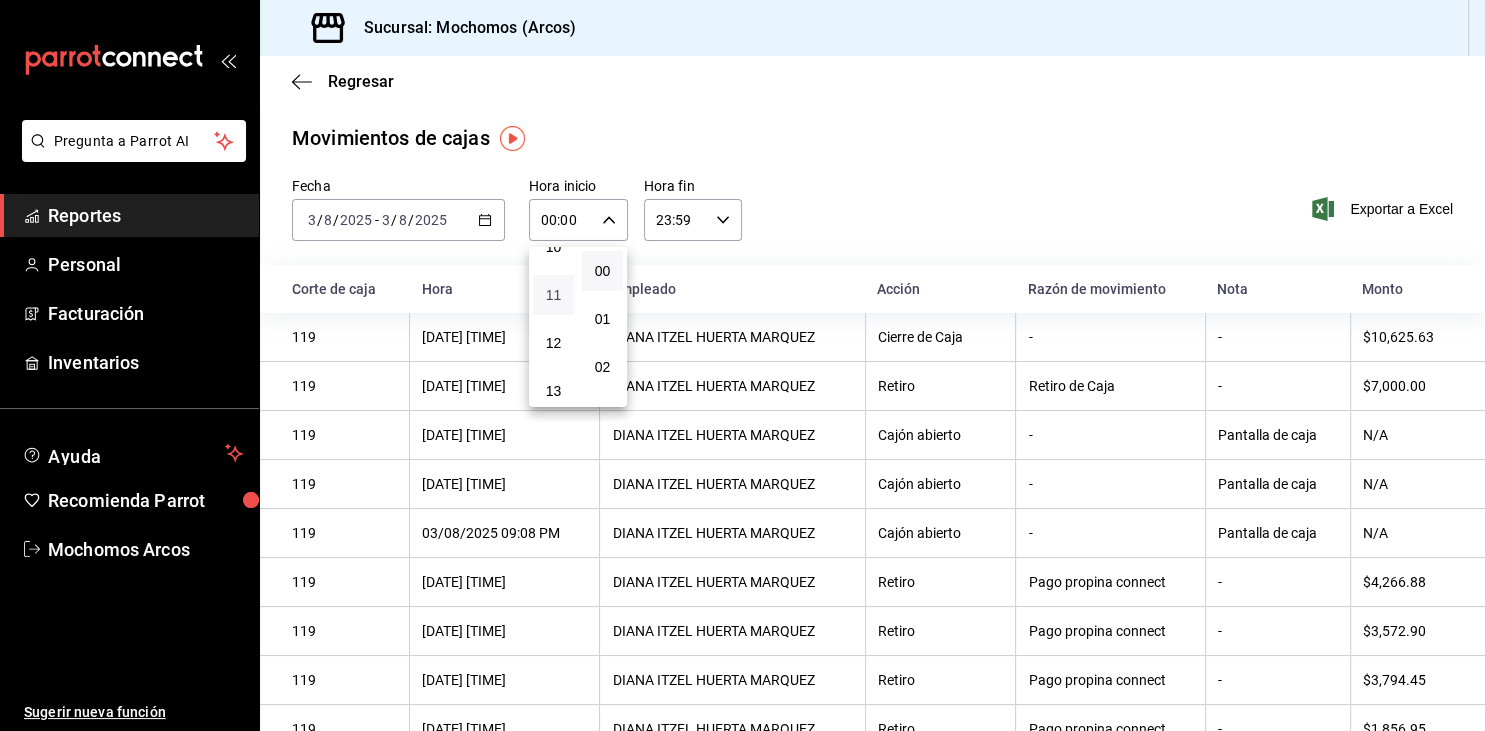 click on "11" at bounding box center [553, 295] 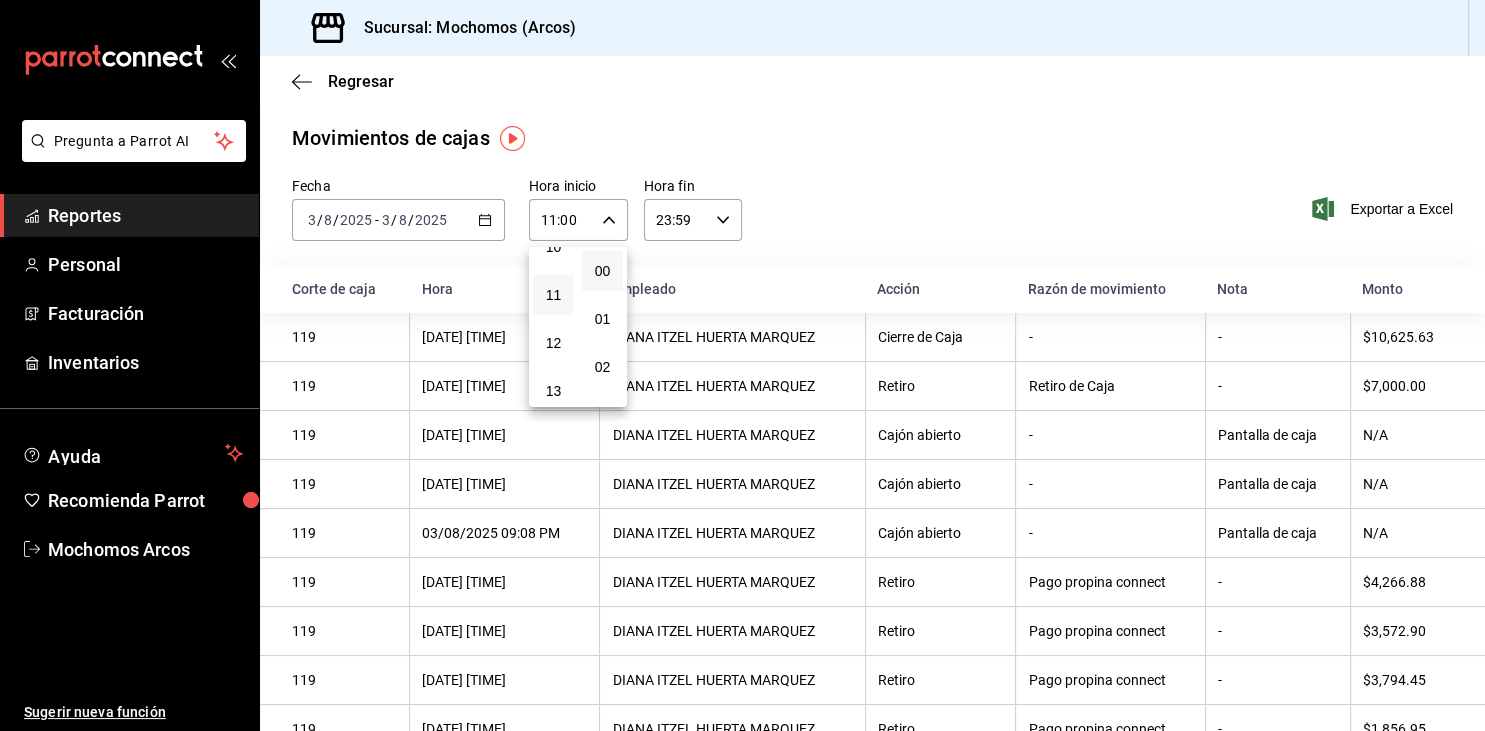 click at bounding box center [742, 365] 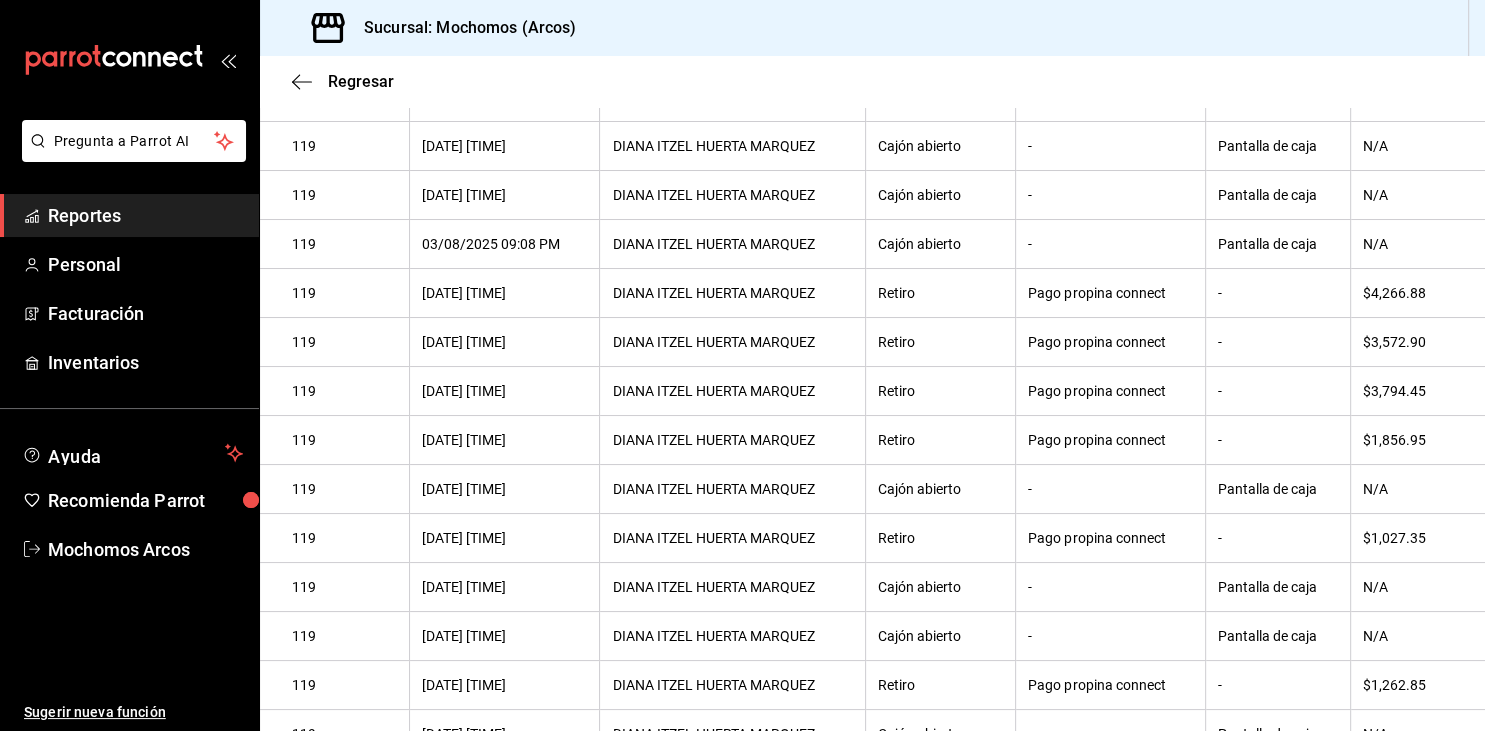 scroll, scrollTop: 0, scrollLeft: 0, axis: both 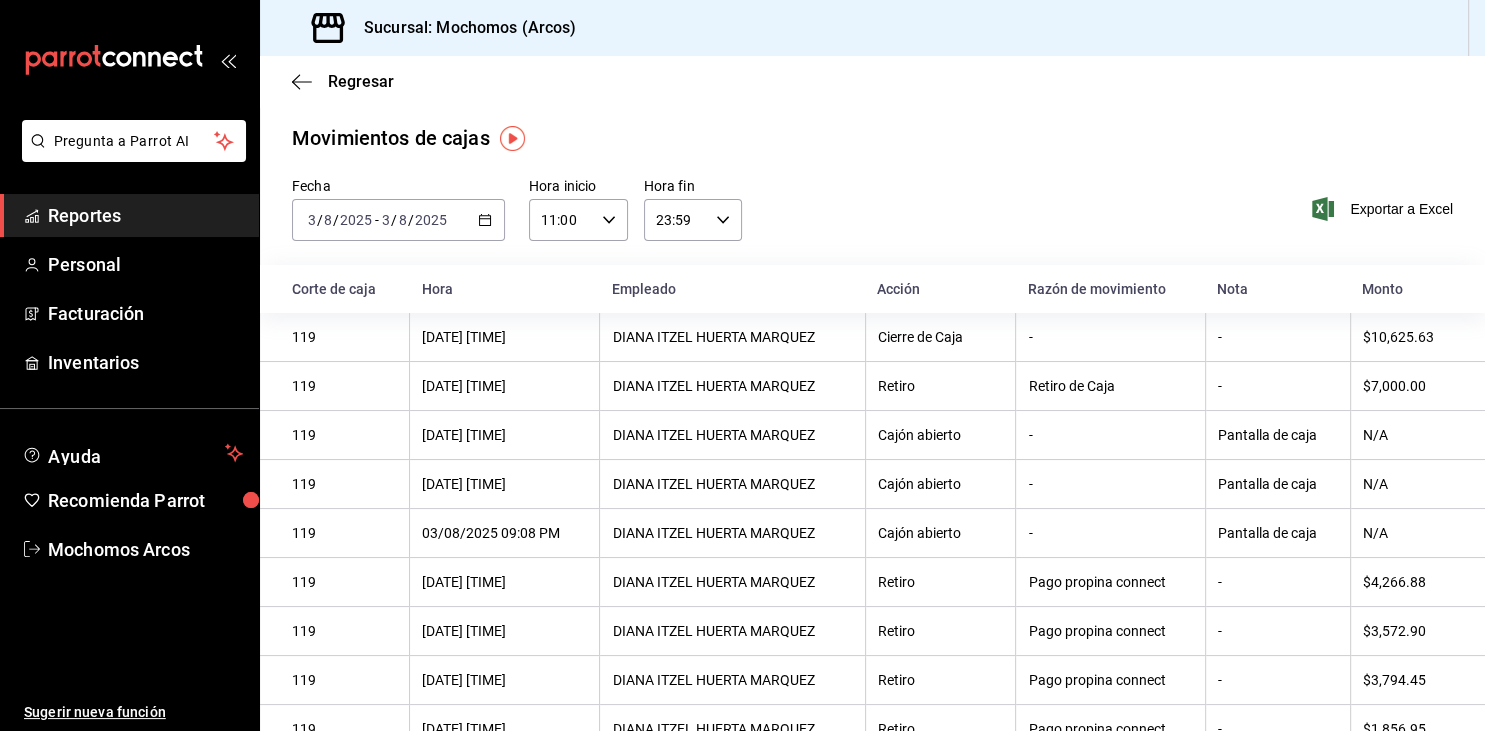 click on "Reportes" at bounding box center (145, 215) 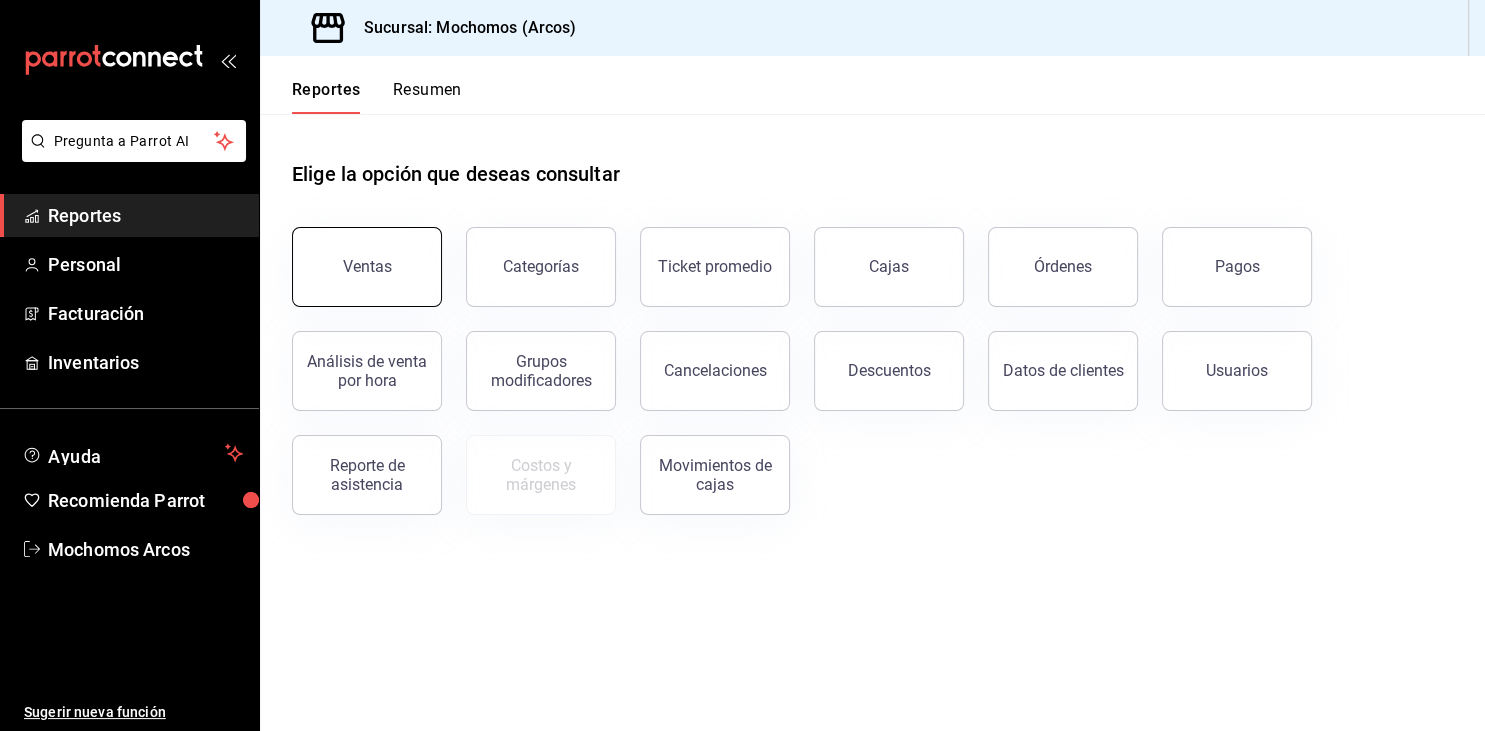 click on "Ventas" at bounding box center (367, 267) 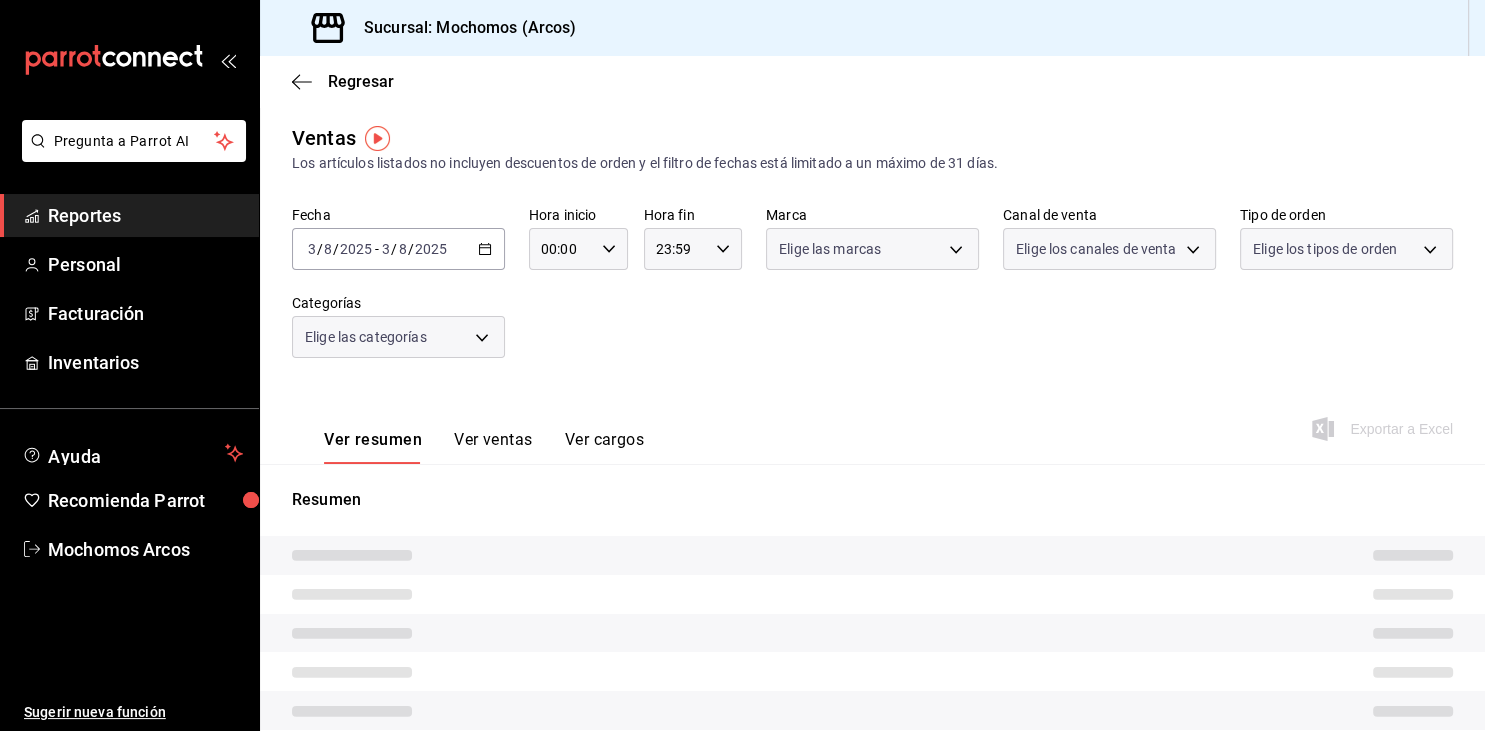 click on "Reportes" at bounding box center [145, 215] 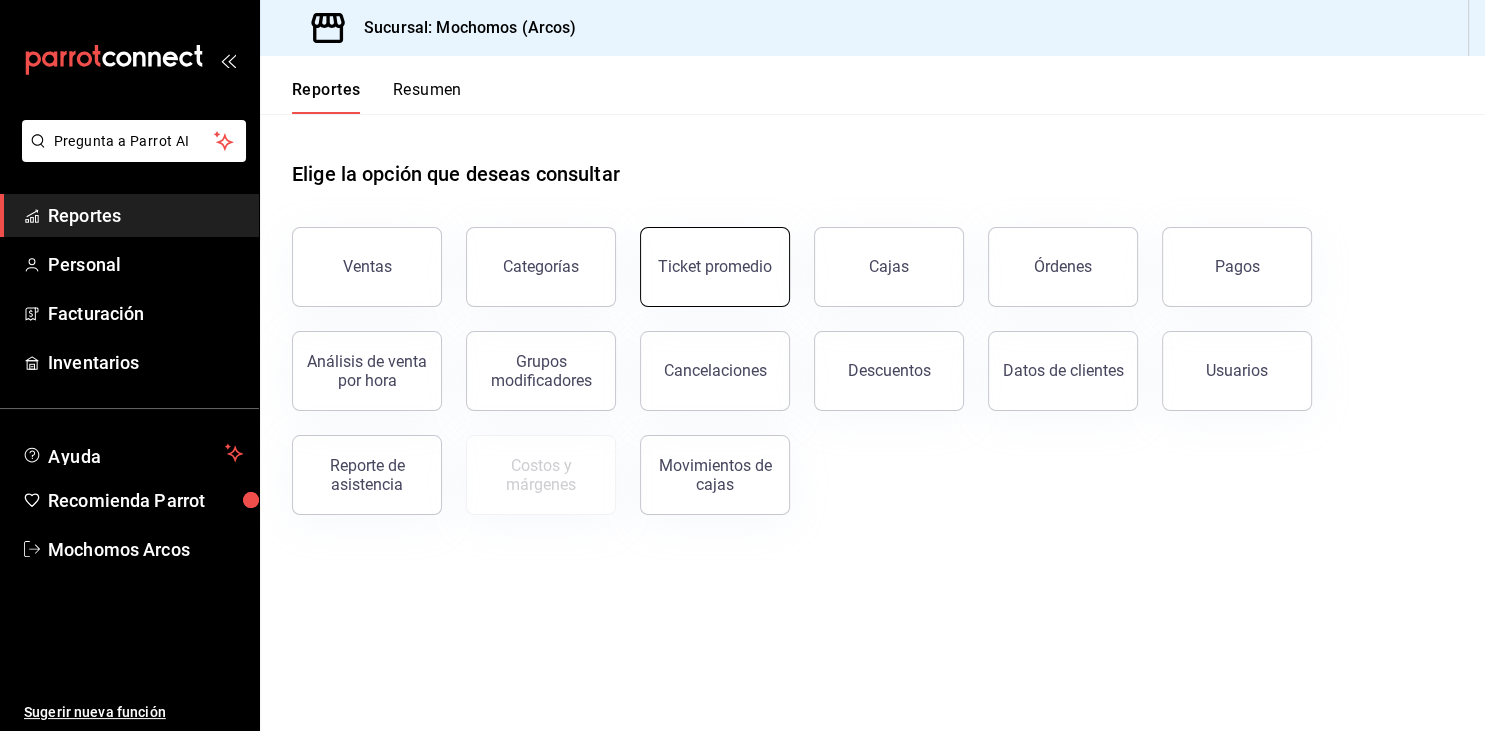 click on "Ticket promedio" at bounding box center [715, 267] 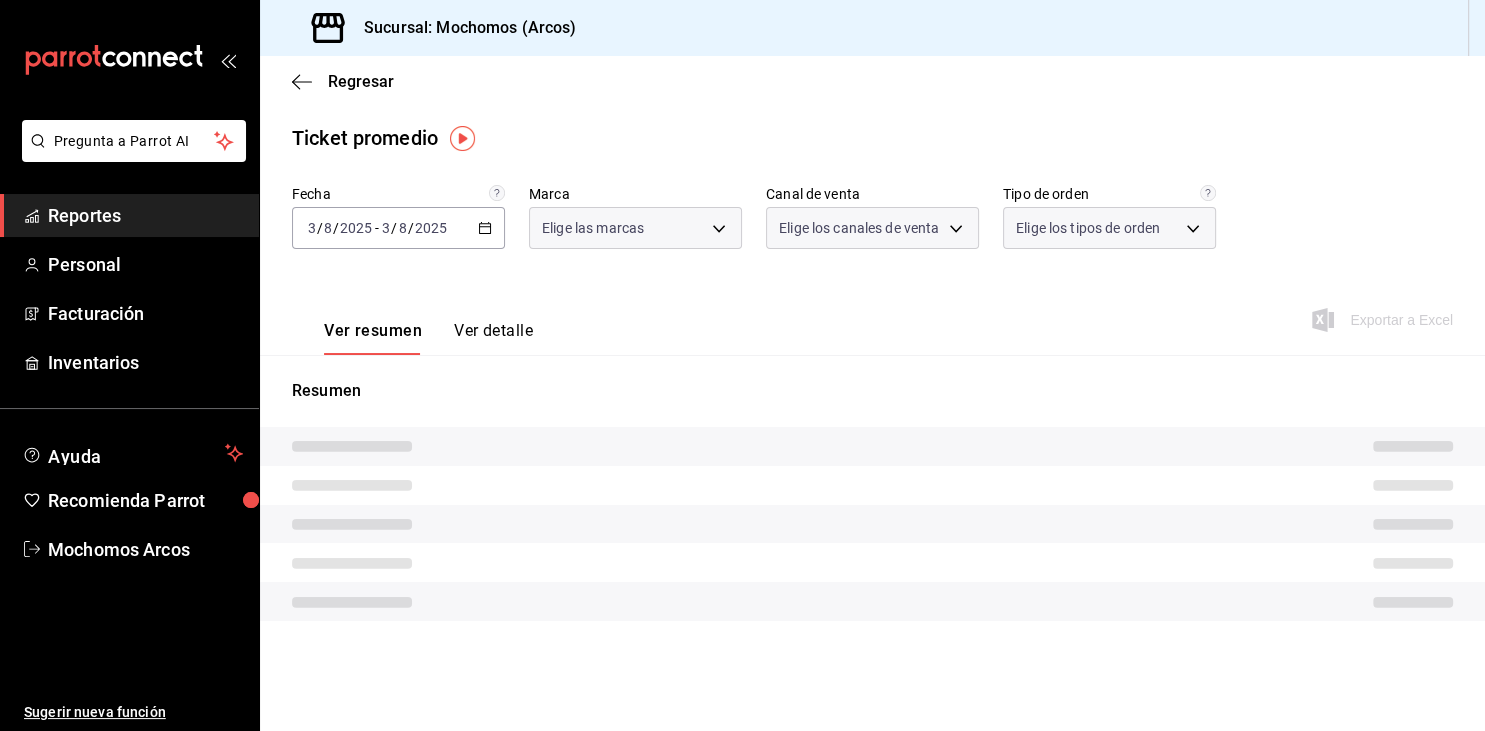 type on "dd36a3dd-8c35-4563-bc3a-0ae6137ce787" 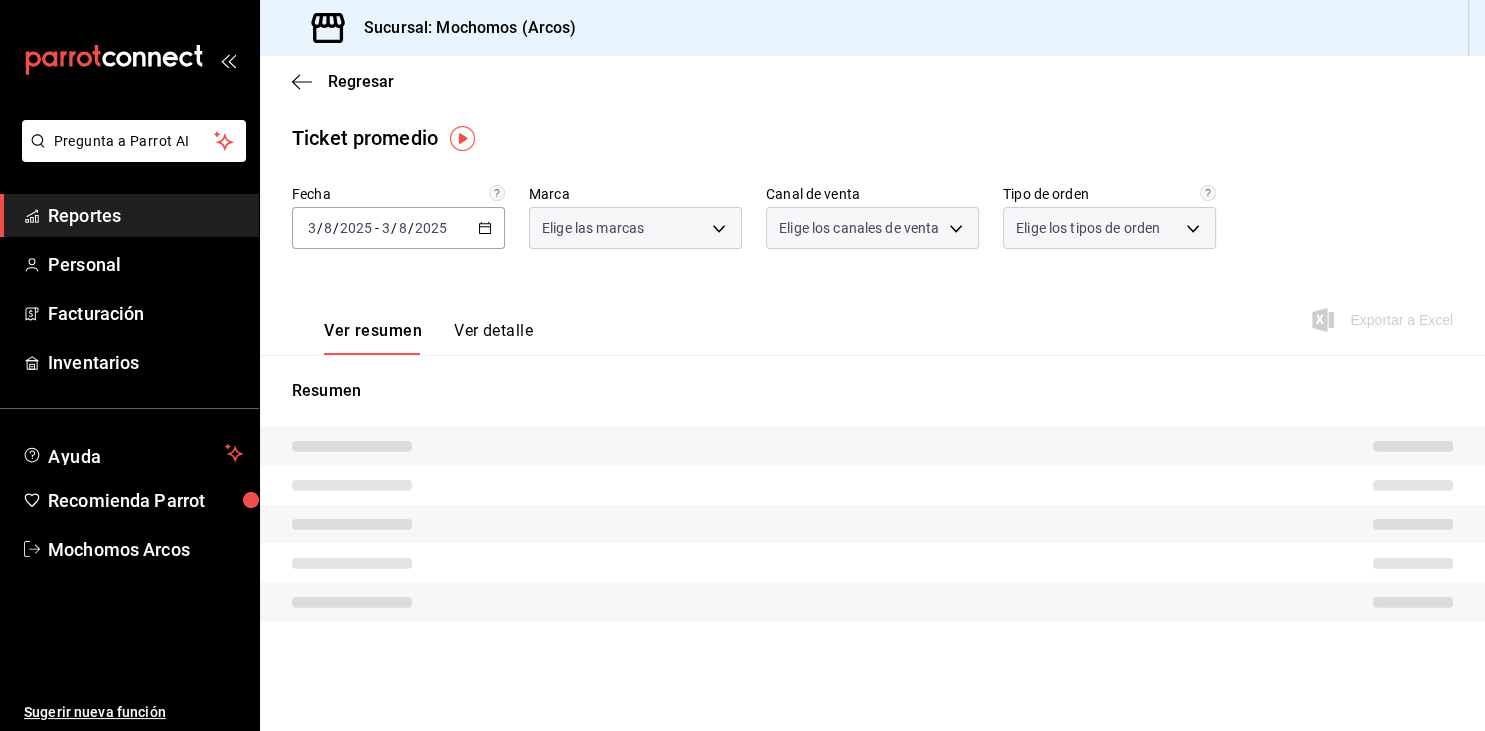 type on "PARROT,UBER_EATS,RAPPI,DIDI_FOOD,ONLINE" 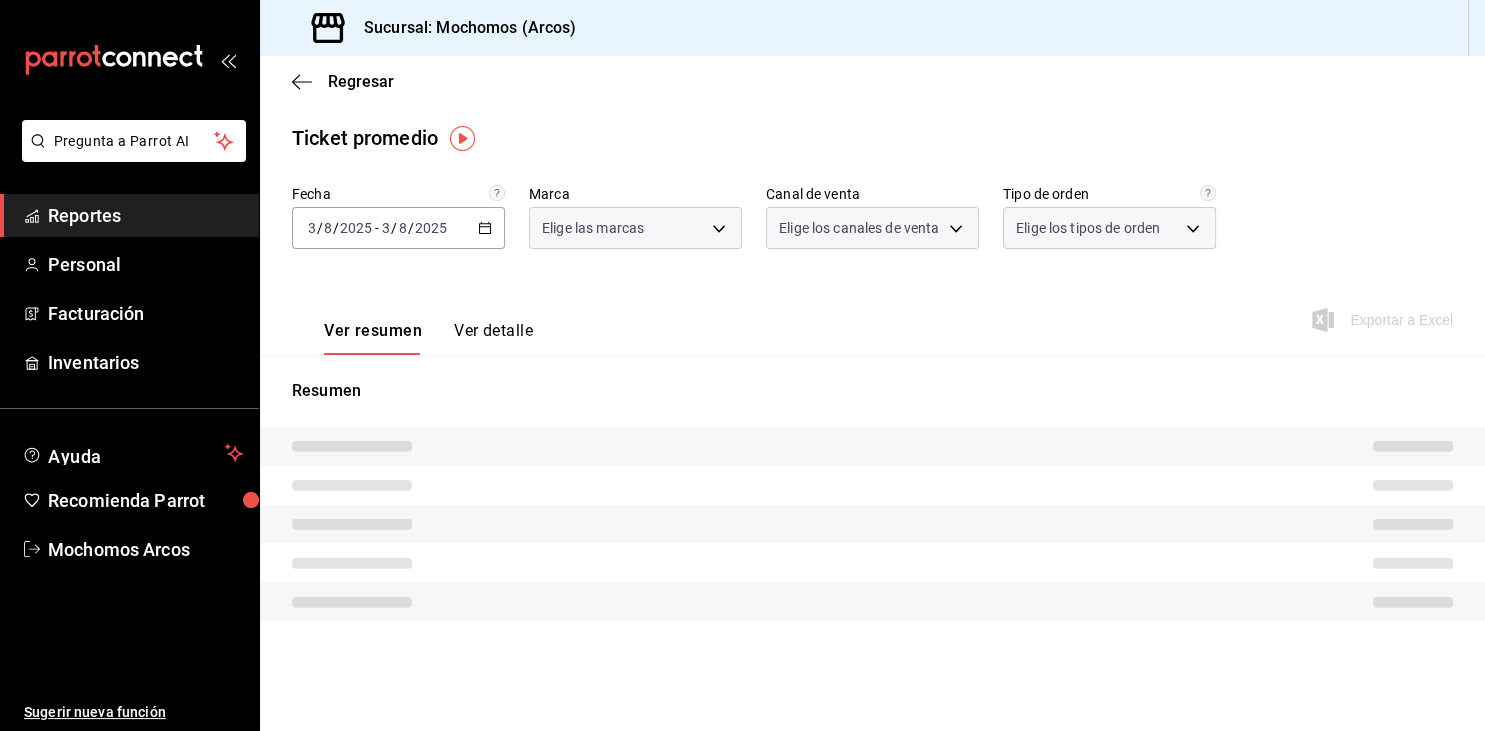 type on "c6b8ee8d-4955-4723-bae1-372b147e207b,27be71f3-ce18-4cfa-bd3b-e966efc6a73f,EXTERNAL" 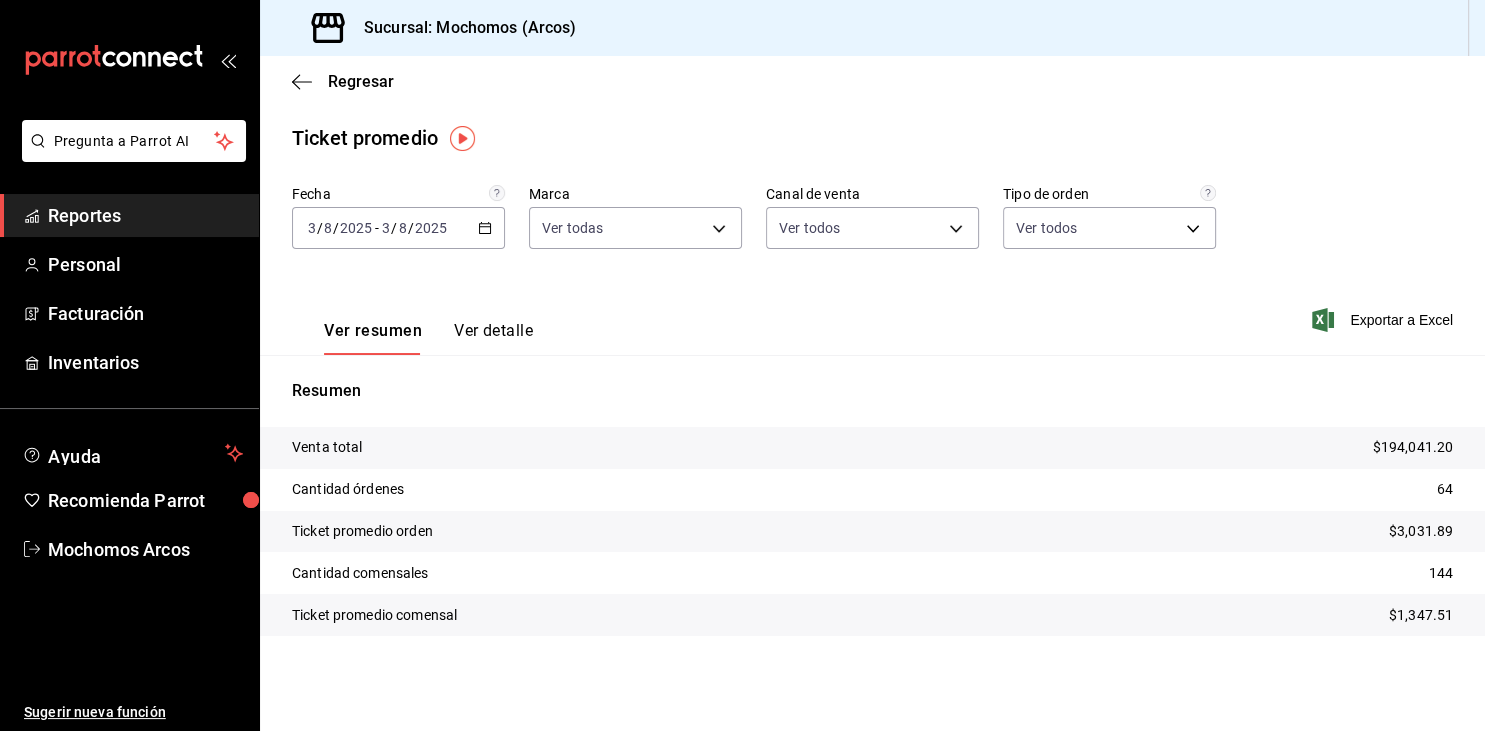 click on "2025-08-03 3 / 8 / 2025 - 2025-08-03 3 / 8 / 2025" at bounding box center (398, 228) 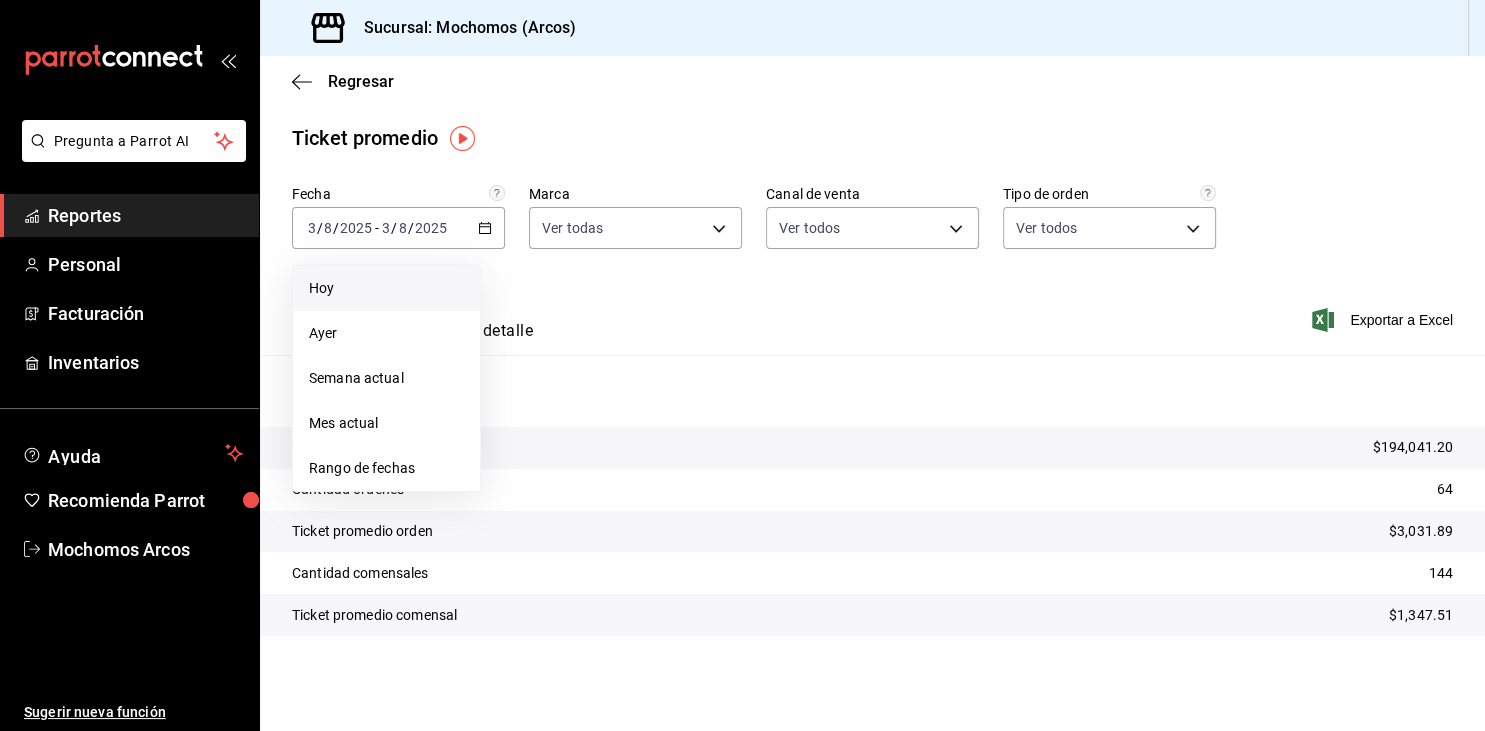 click on "Hoy" at bounding box center [386, 288] 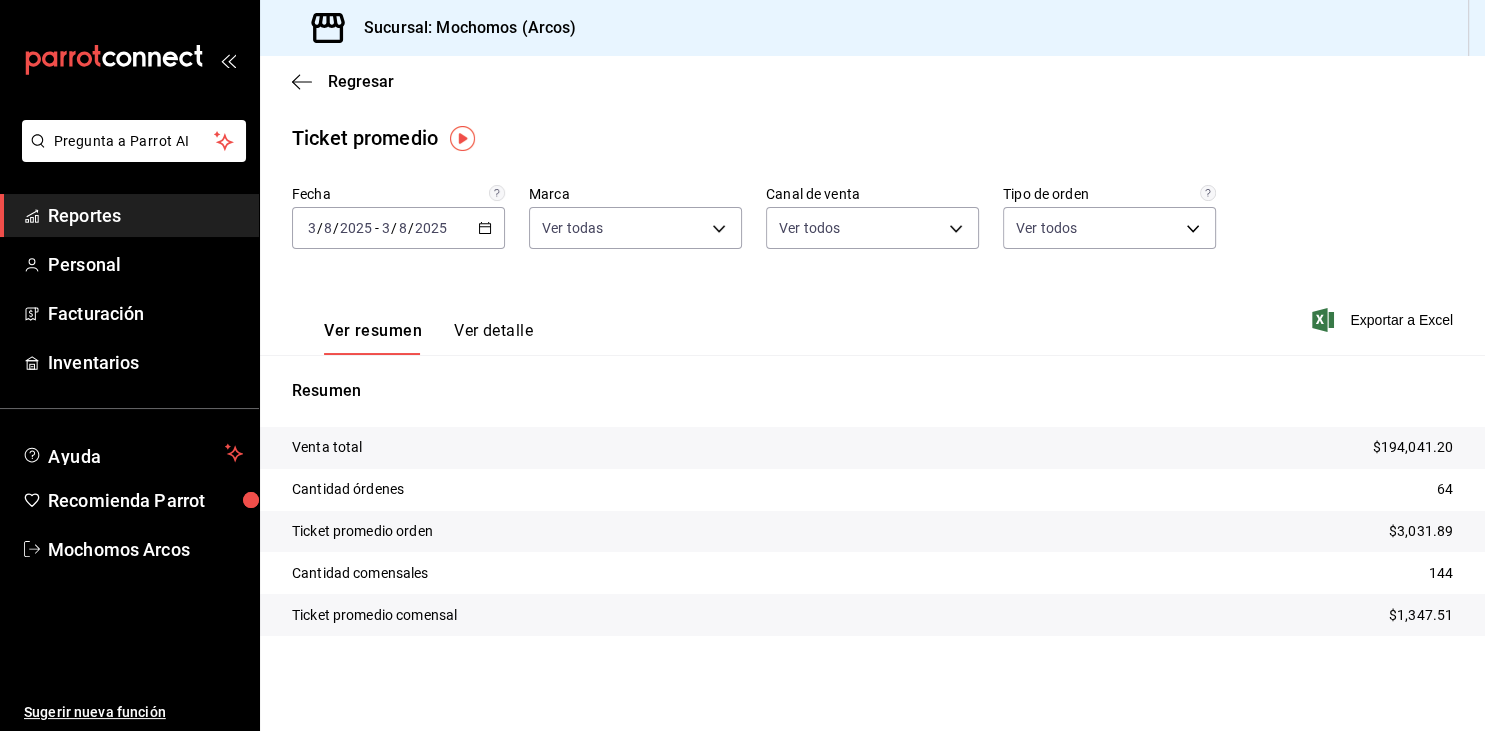 click on "Reportes" at bounding box center [145, 215] 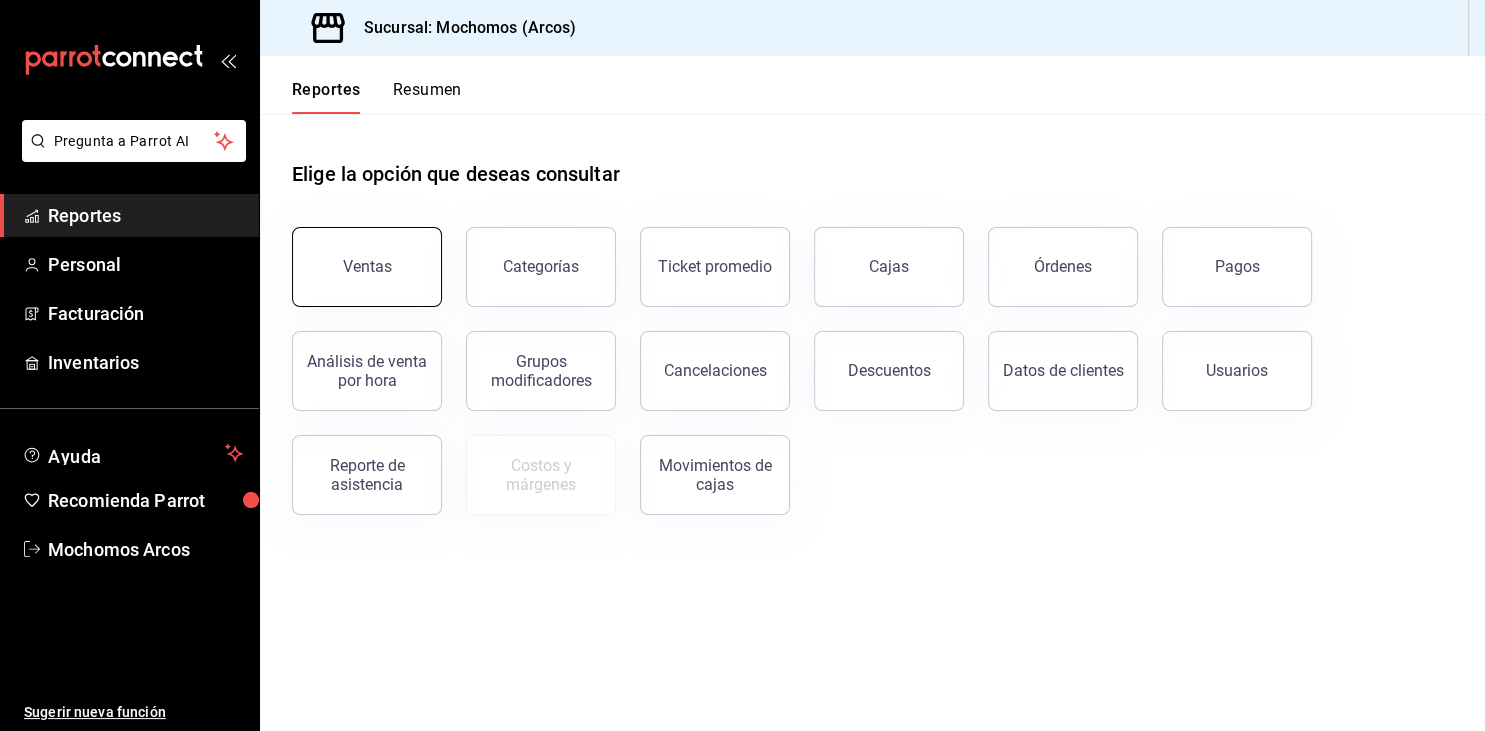 click on "Ventas" at bounding box center (367, 267) 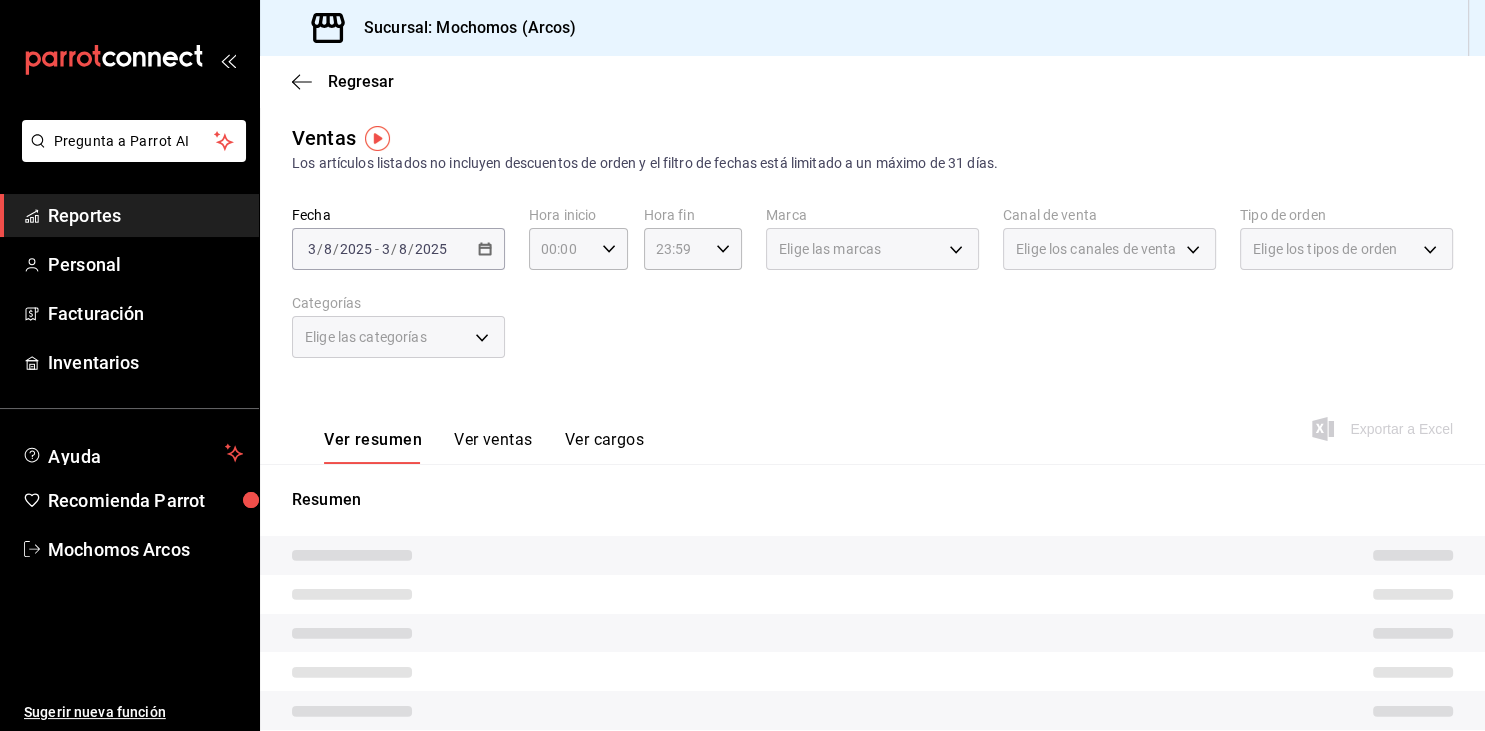 click on "2025-08-03 3 / 8 / 2025 - 2025-08-03 3 / 8 / 2025" at bounding box center (398, 249) 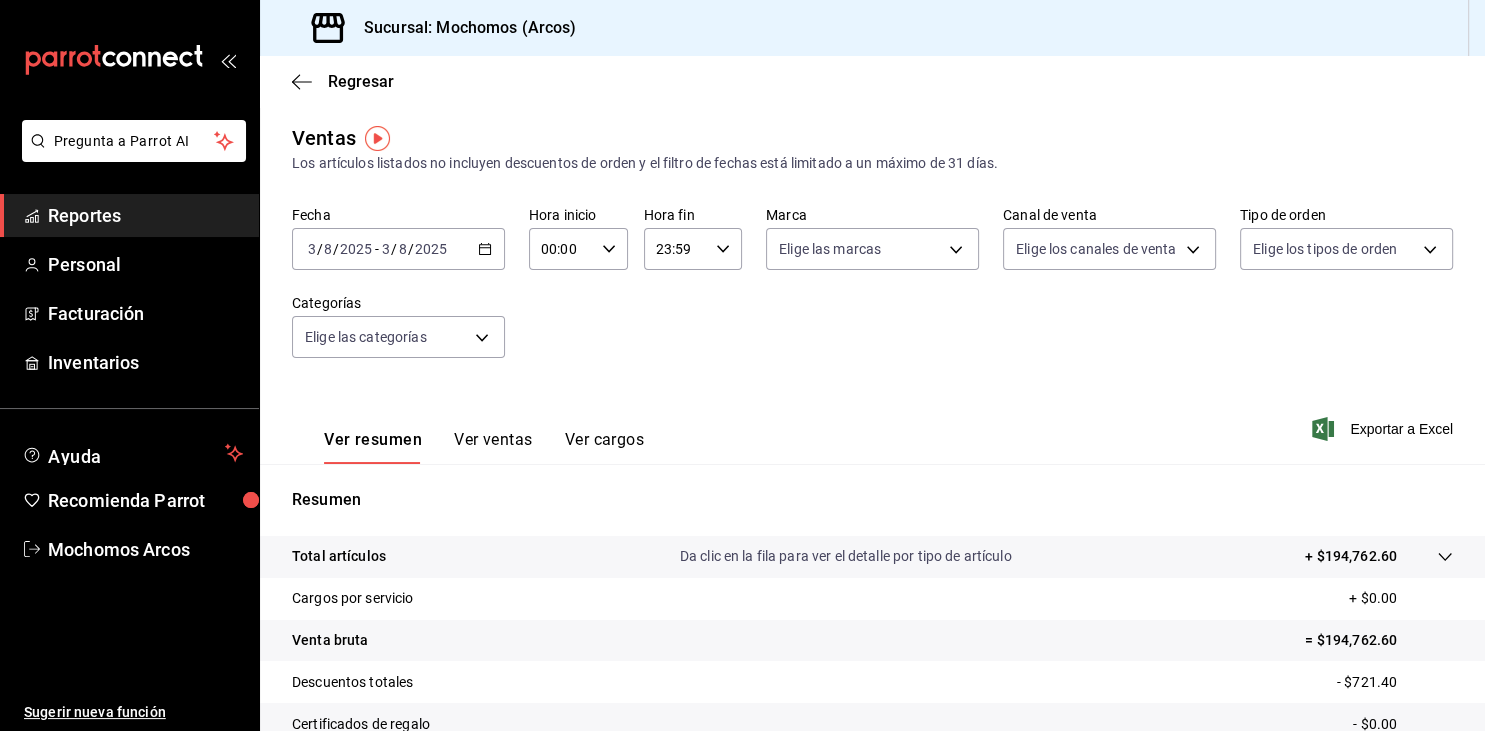 click on "Fecha 2025-08-03 3 / 8 / 2025 - 2025-08-03 3 / 8 / 2025 Hora inicio 00:00 Hora inicio Hora fin 23:59 Hora fin Marca Elige las marcas Canal de venta Elige los canales de venta Tipo de orden Elige los tipos de orden Categorías Elige las categorías" at bounding box center [872, 294] 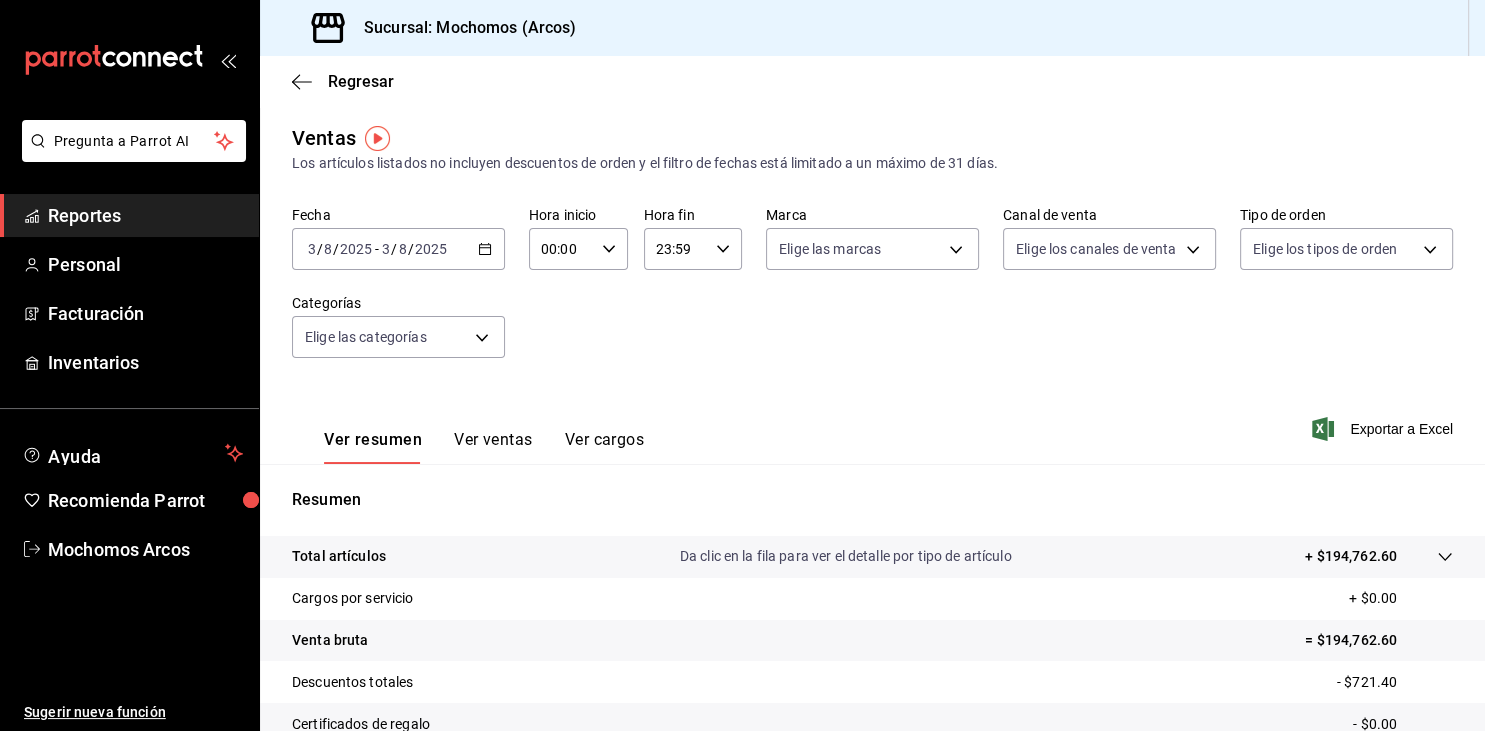click on "00:00 Hora inicio" at bounding box center [578, 249] 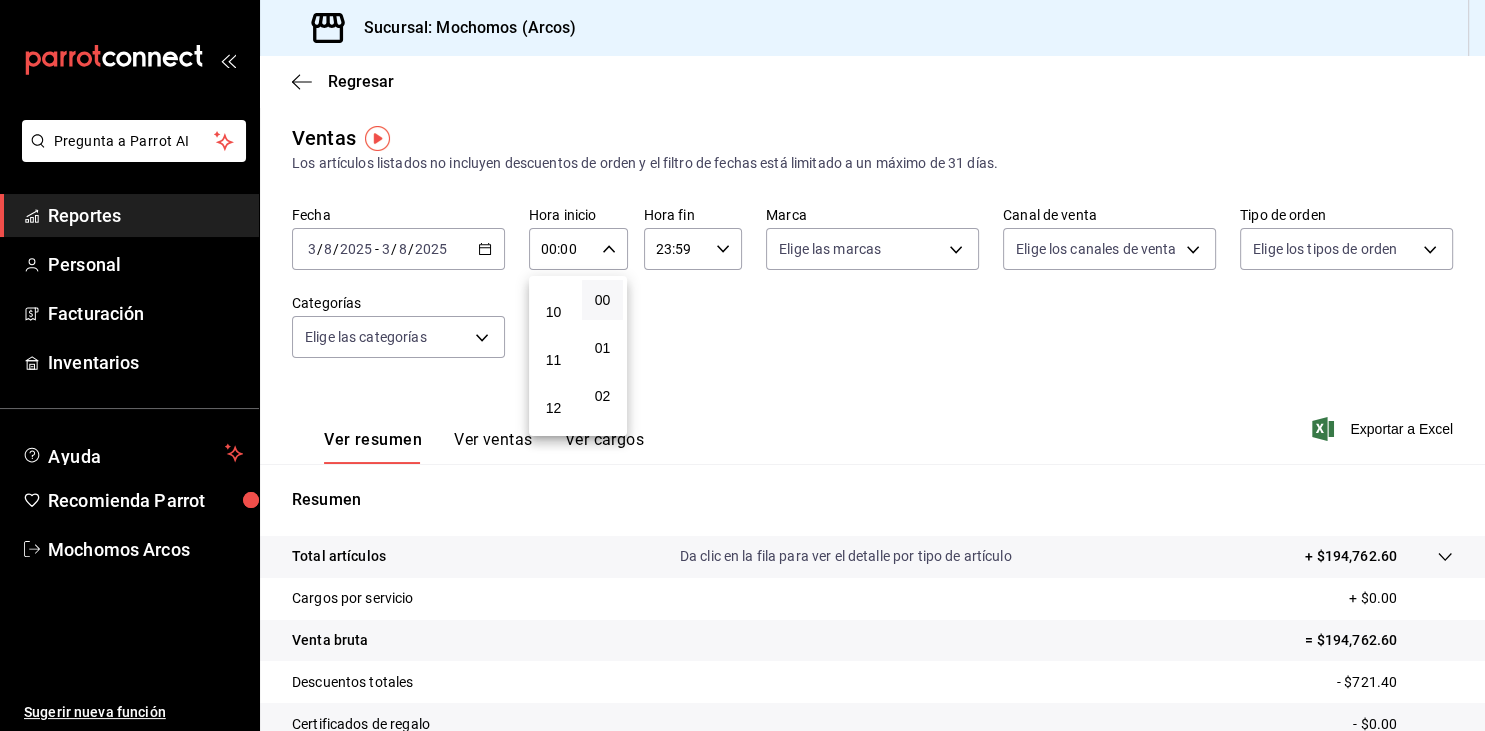 scroll, scrollTop: 468, scrollLeft: 0, axis: vertical 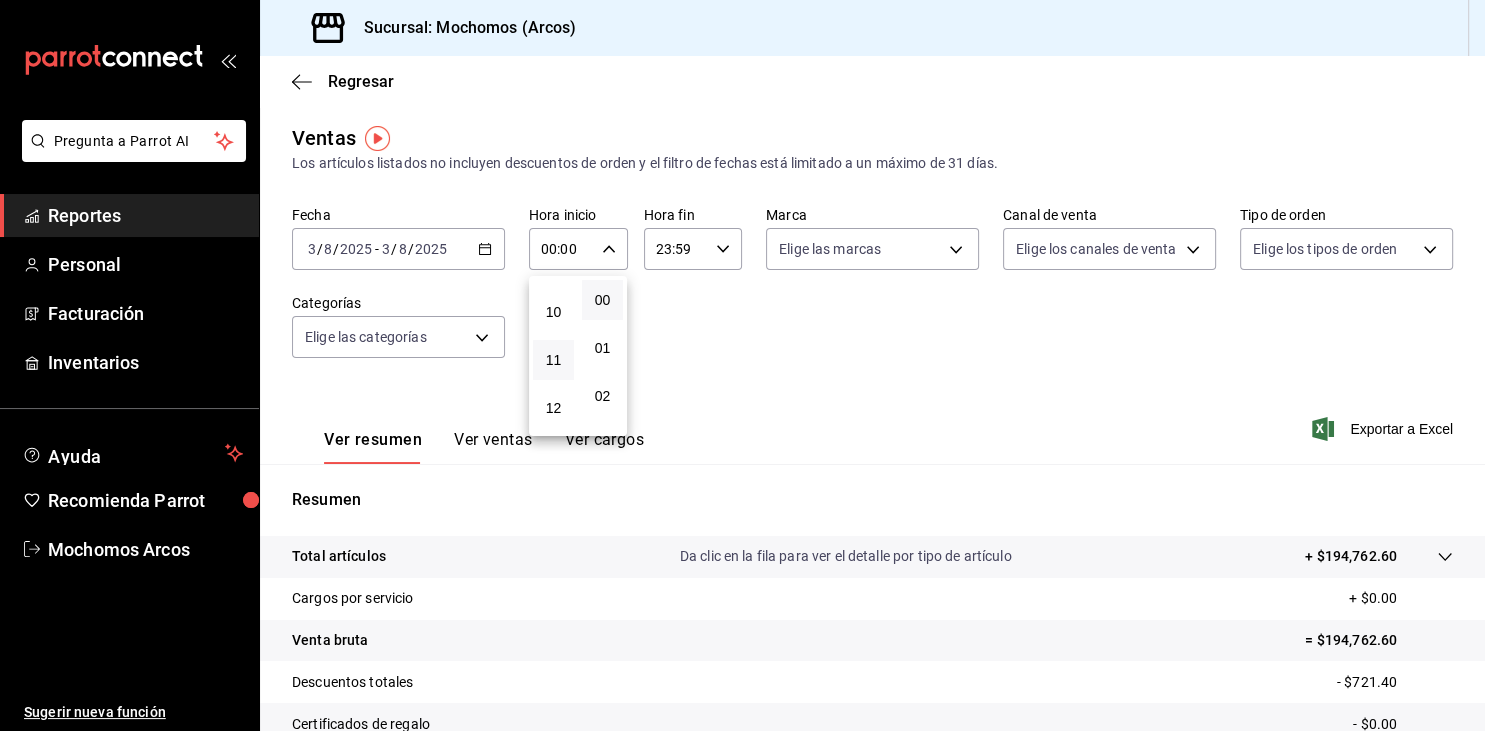 type on "11:00" 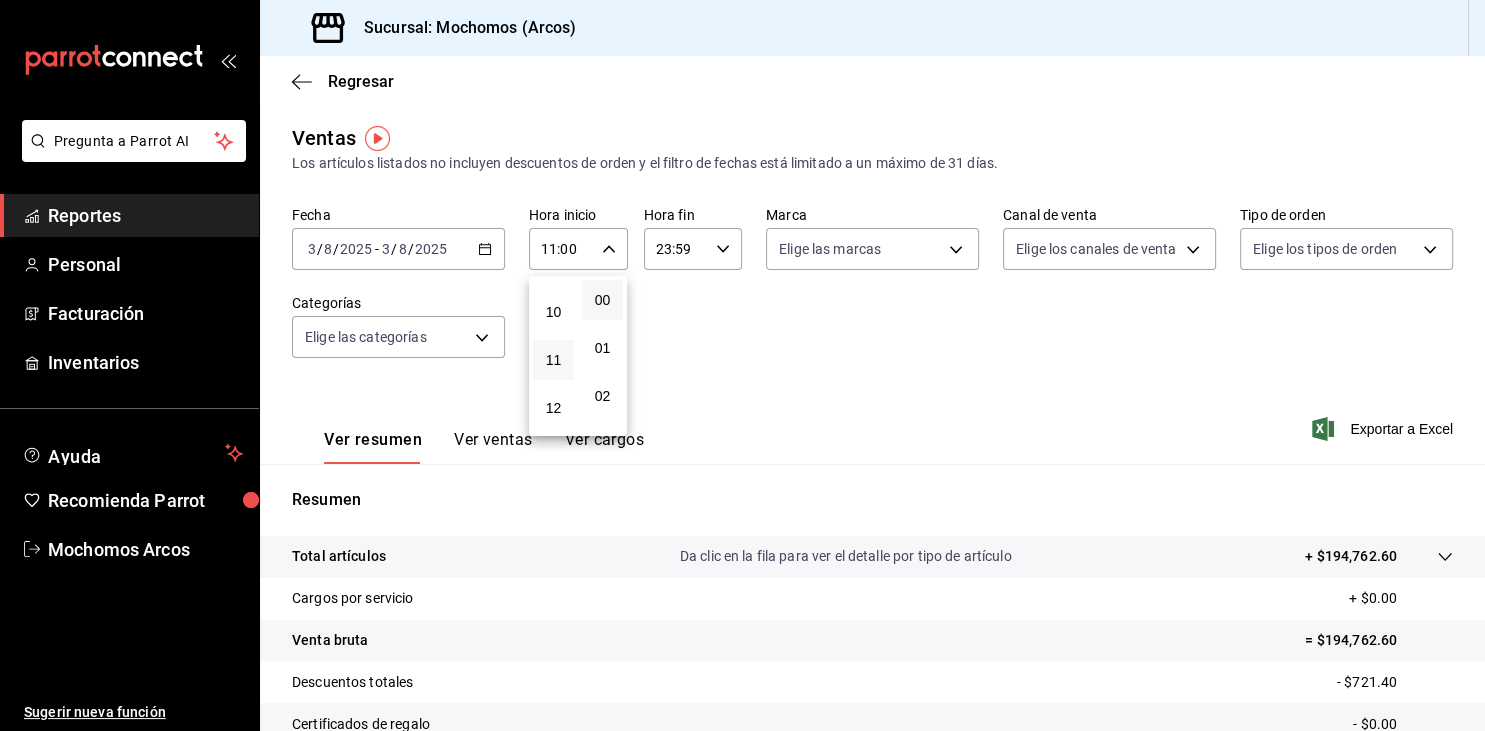 click at bounding box center (742, 365) 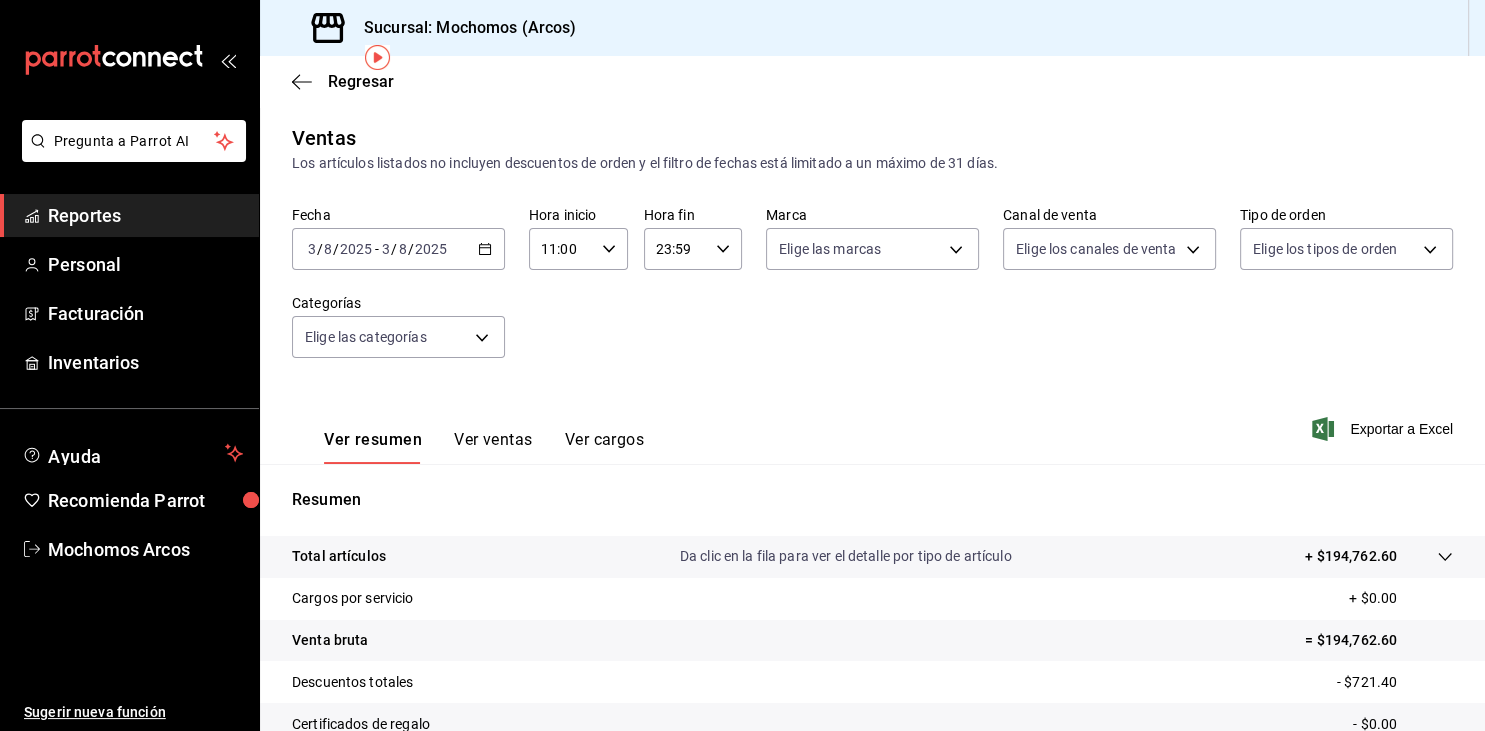 scroll, scrollTop: 227, scrollLeft: 0, axis: vertical 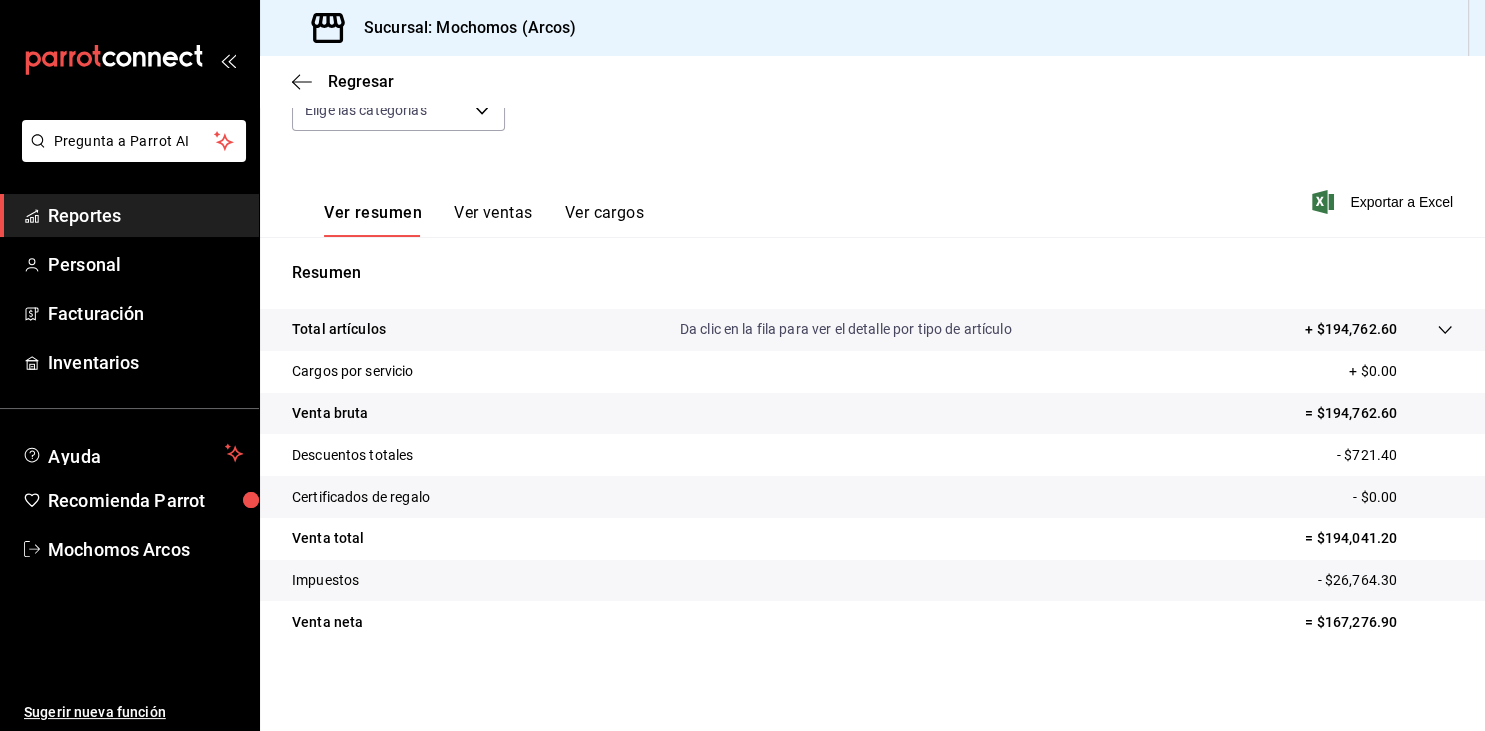 click on "Cargos por servicio + $0.00" at bounding box center [872, 372] 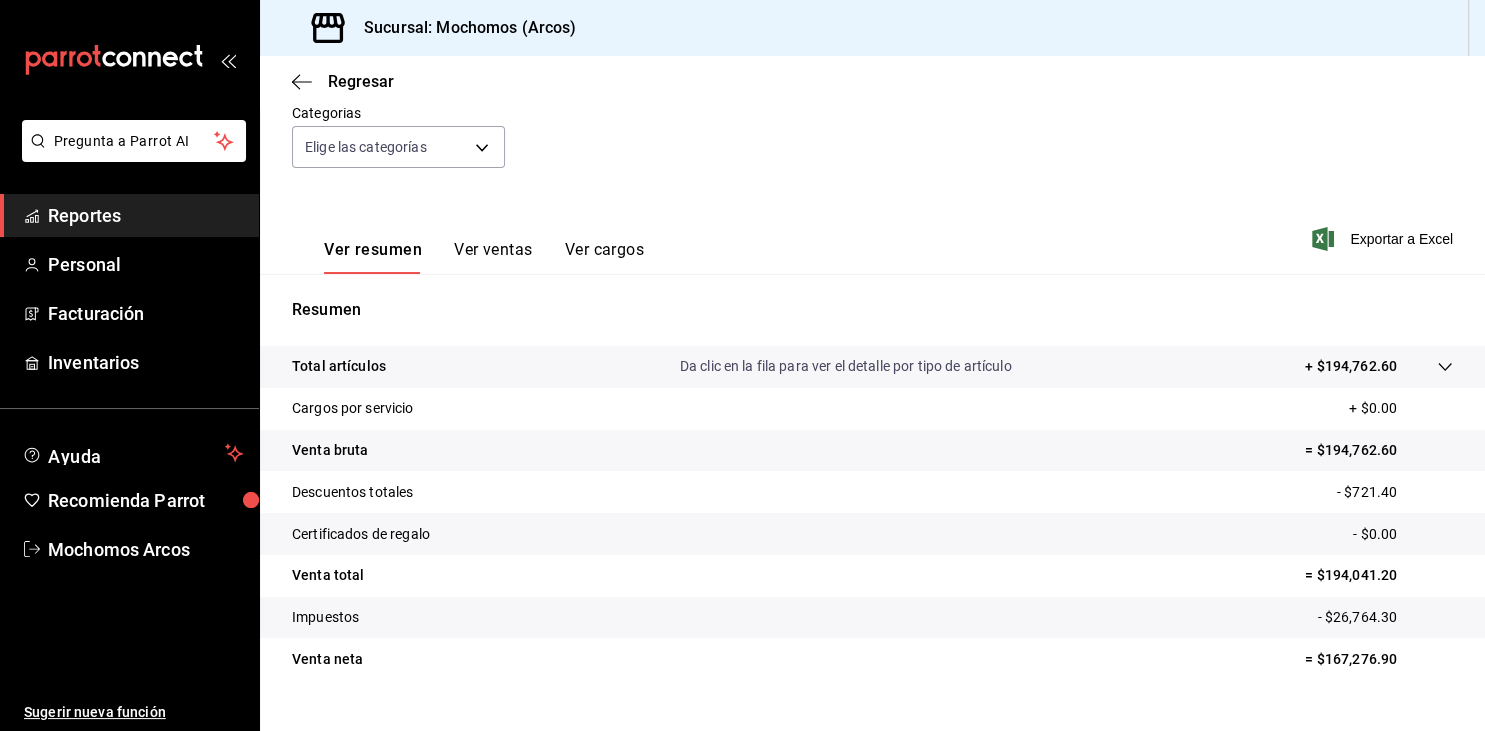 scroll, scrollTop: 189, scrollLeft: 0, axis: vertical 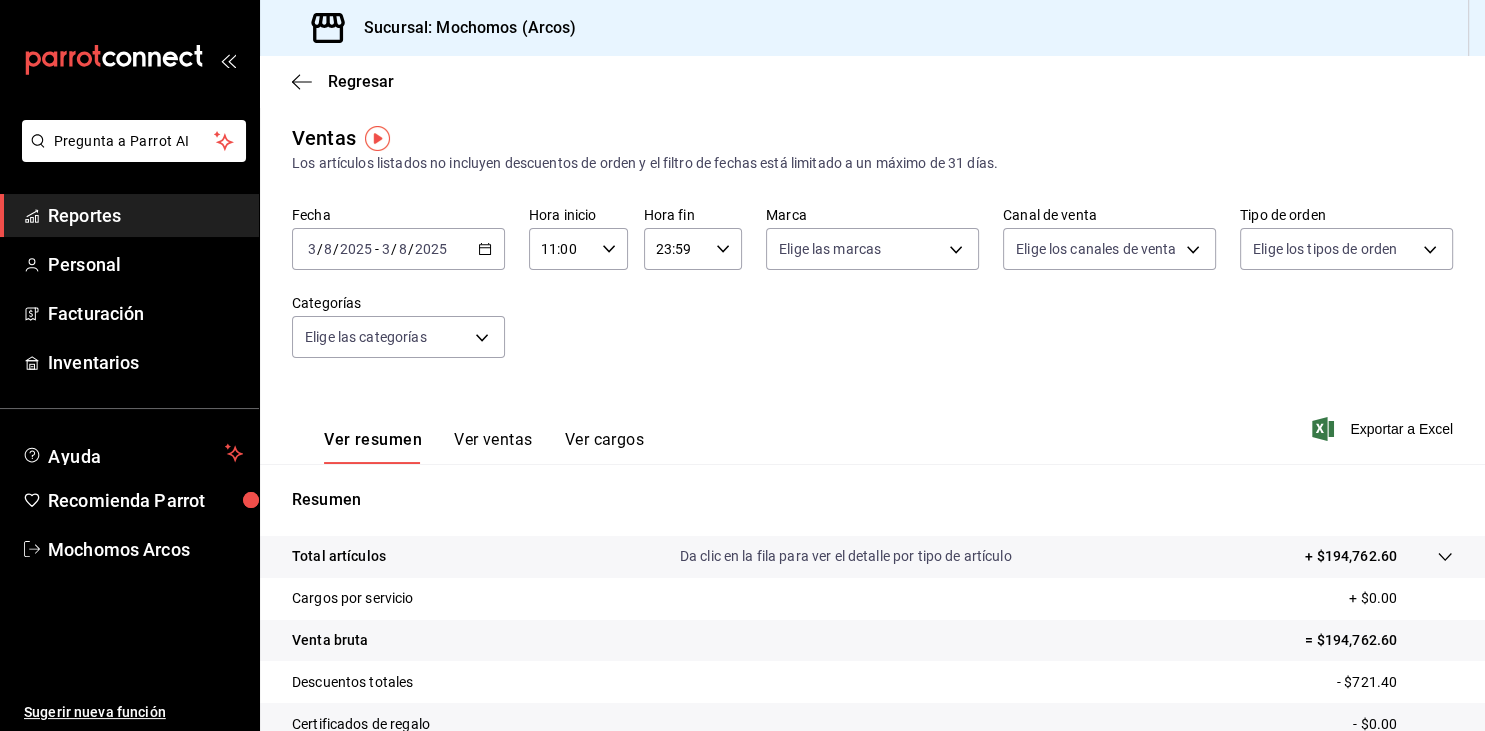 click 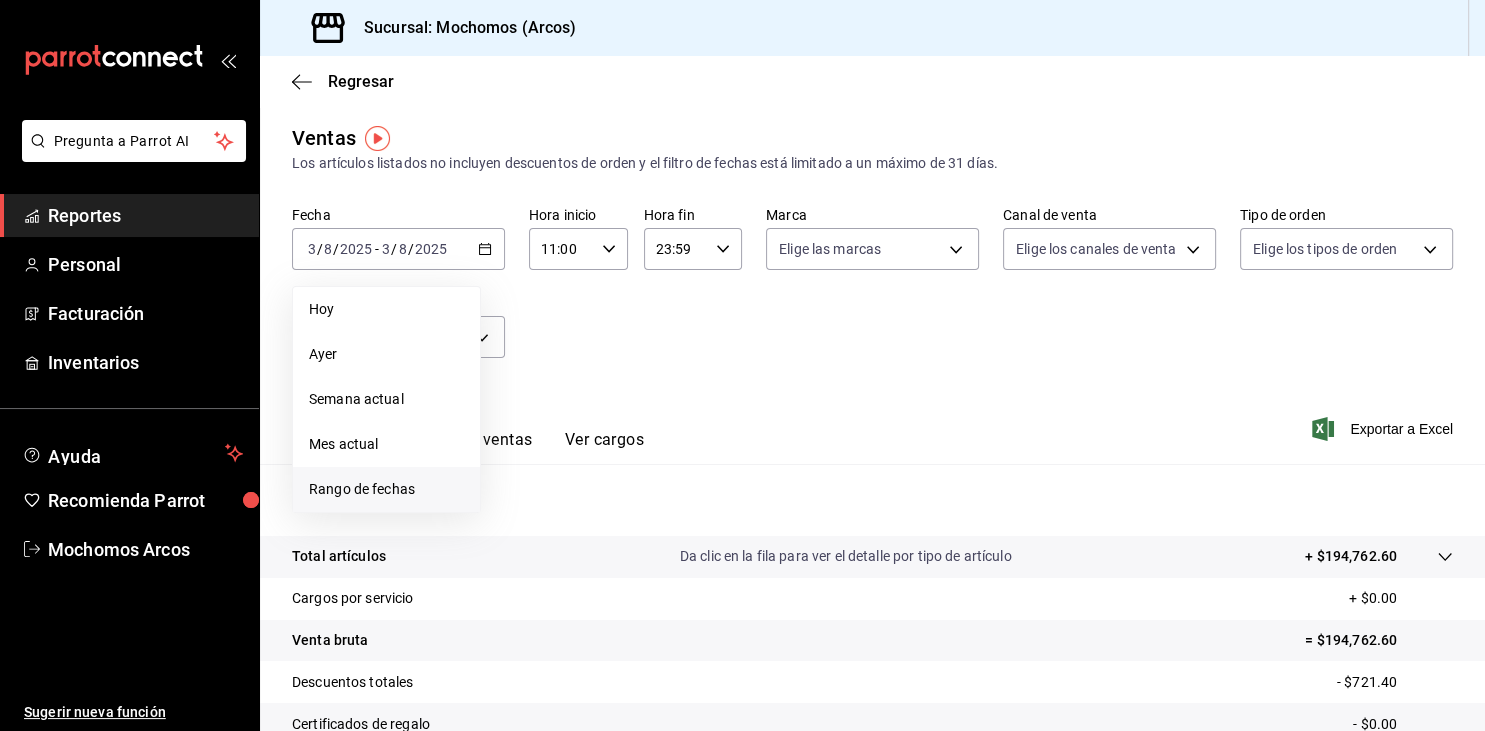 click on "Rango de fechas" at bounding box center [386, 489] 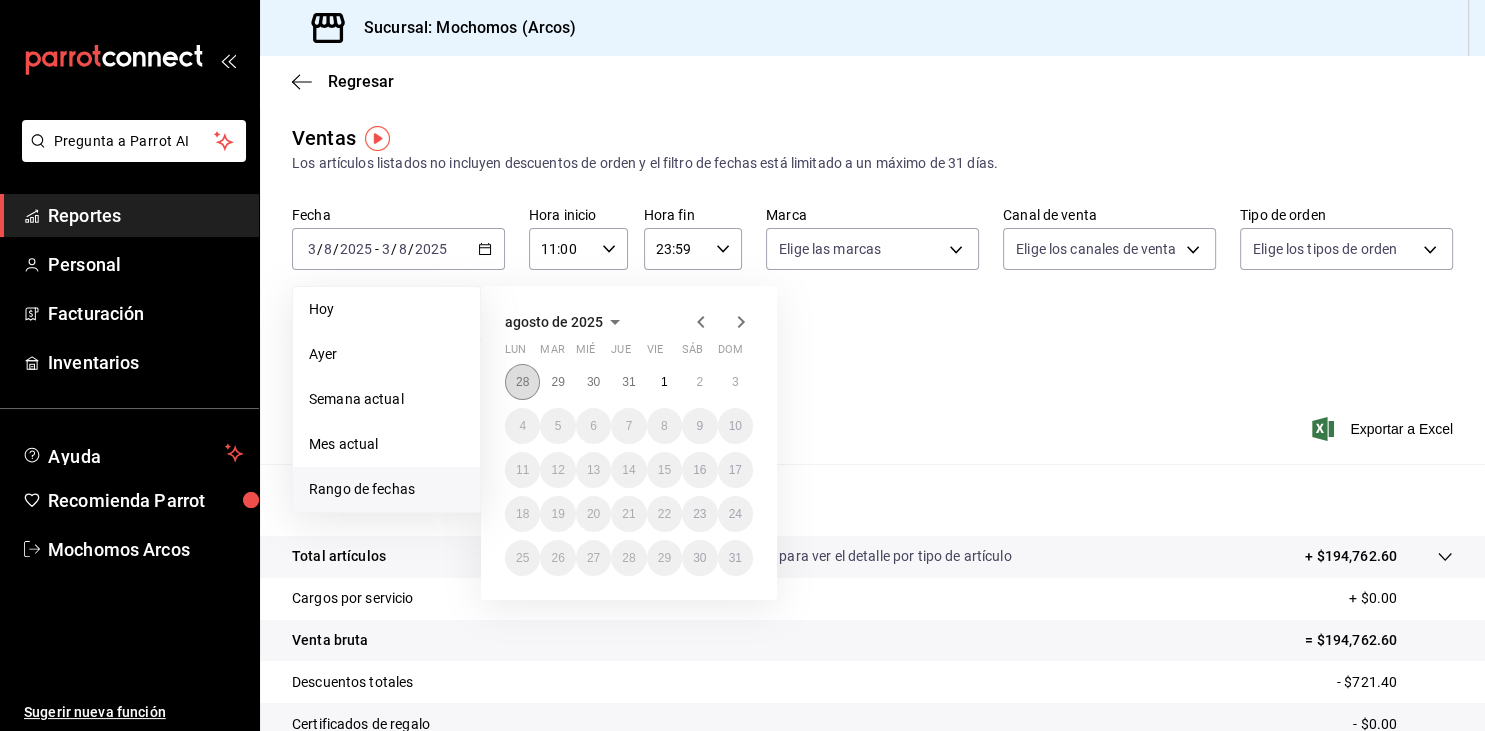 click on "28" at bounding box center [522, 382] 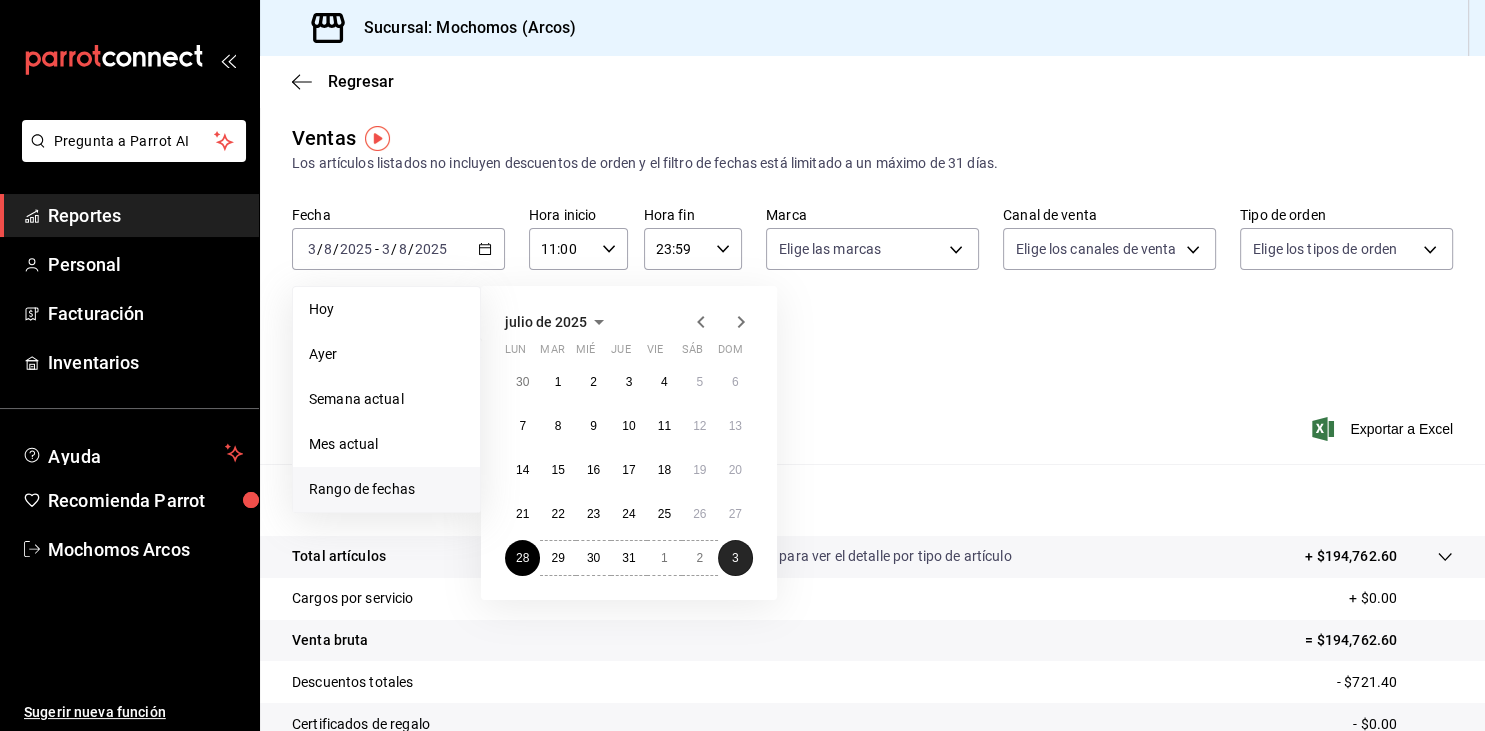 click on "3" at bounding box center (735, 558) 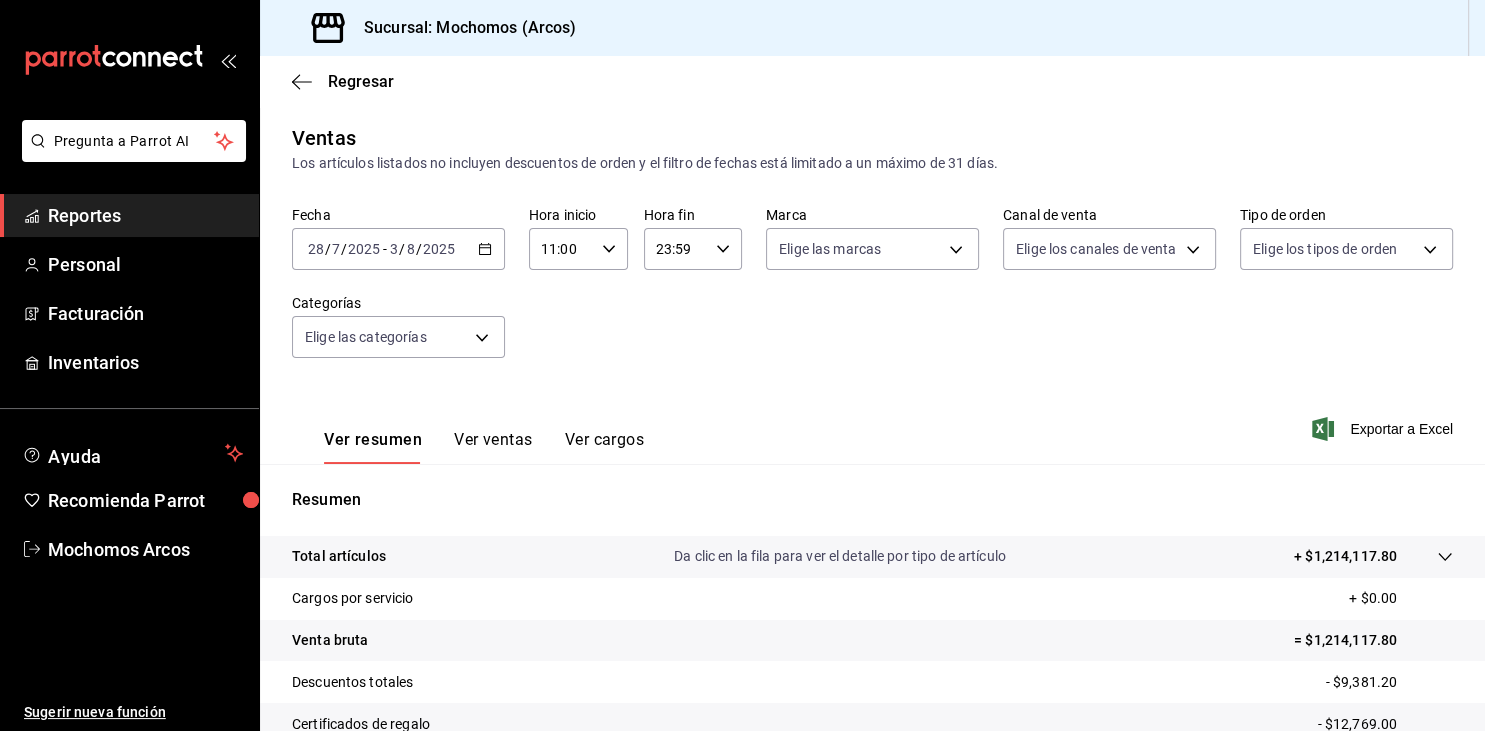 scroll, scrollTop: 227, scrollLeft: 0, axis: vertical 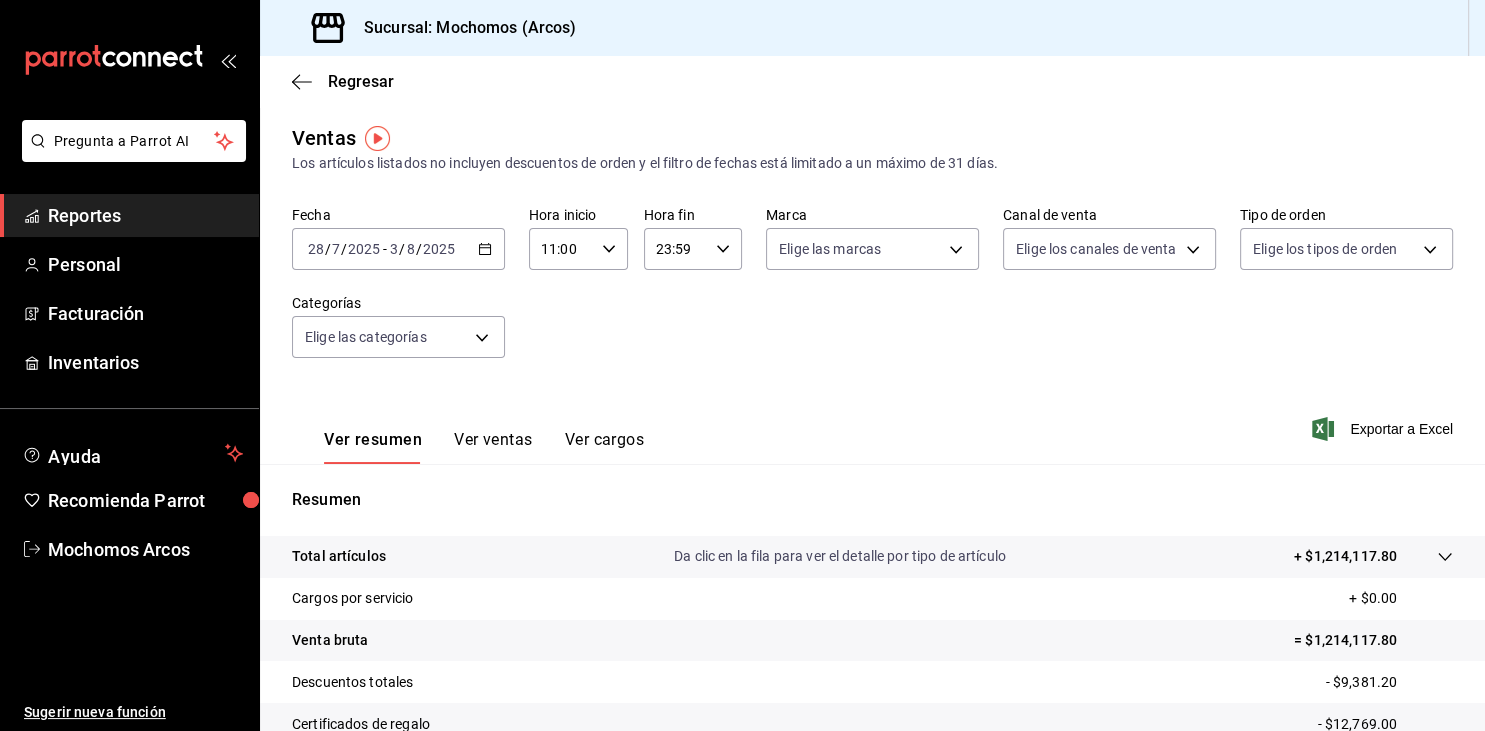 click on "Reportes" at bounding box center (145, 215) 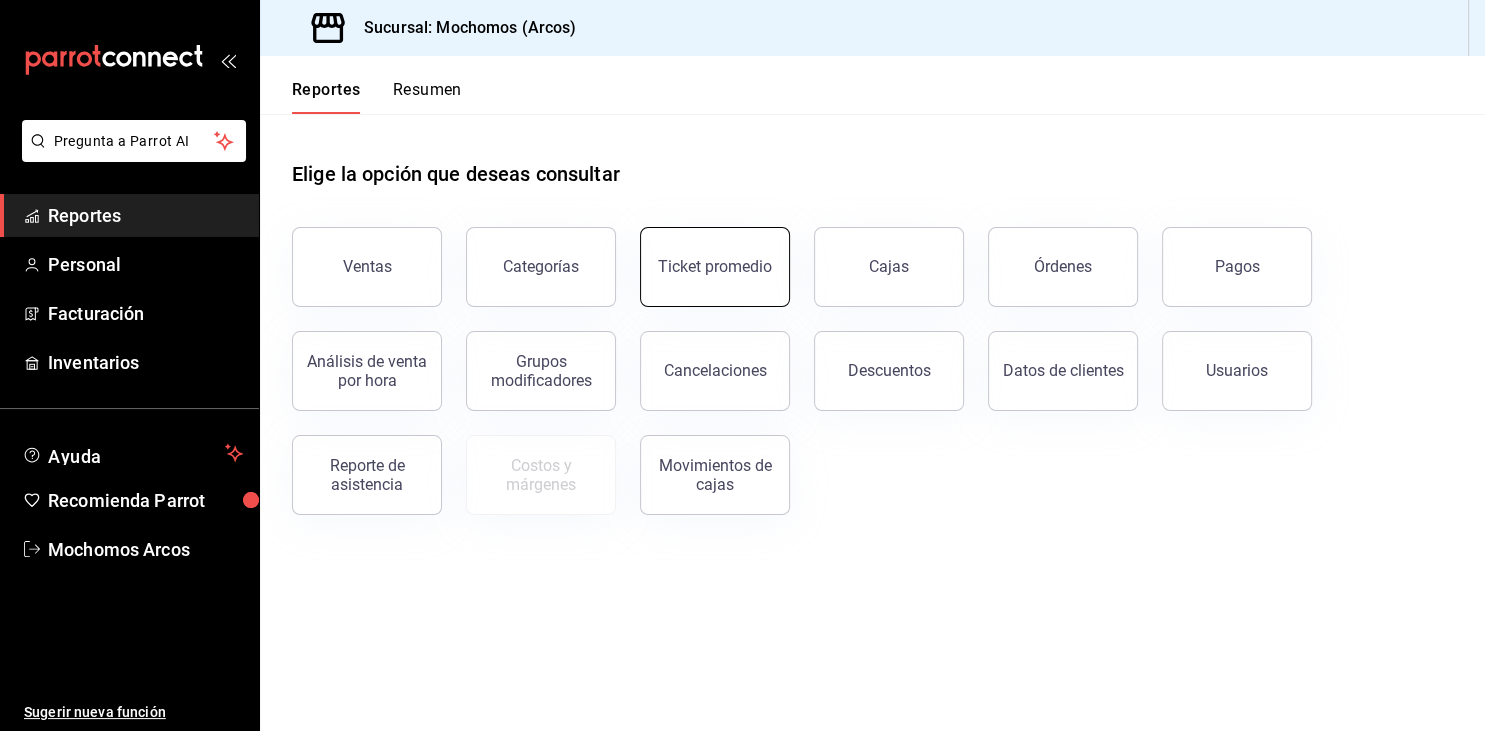 click on "Ticket promedio" at bounding box center (715, 266) 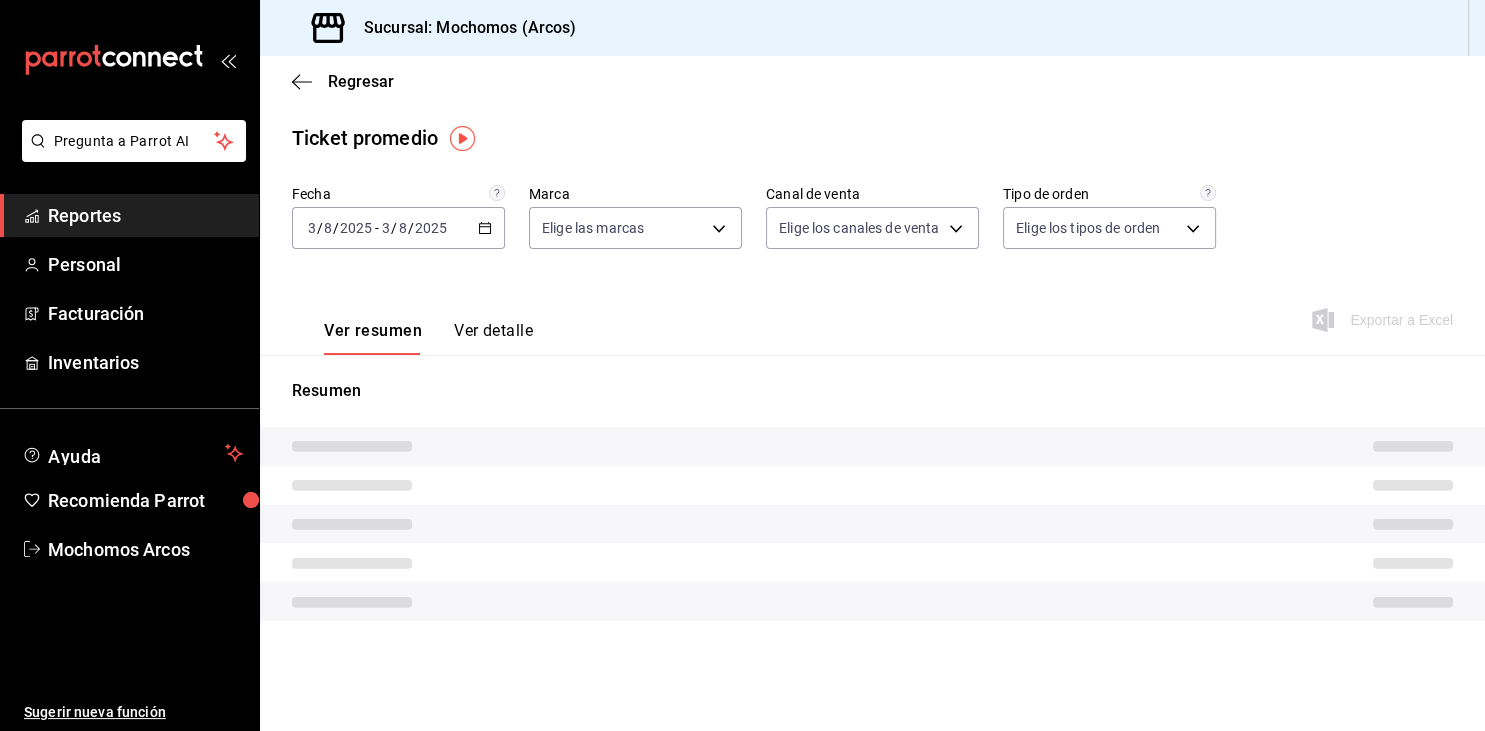type on "dd36a3dd-8c35-4563-bc3a-0ae6137ce787" 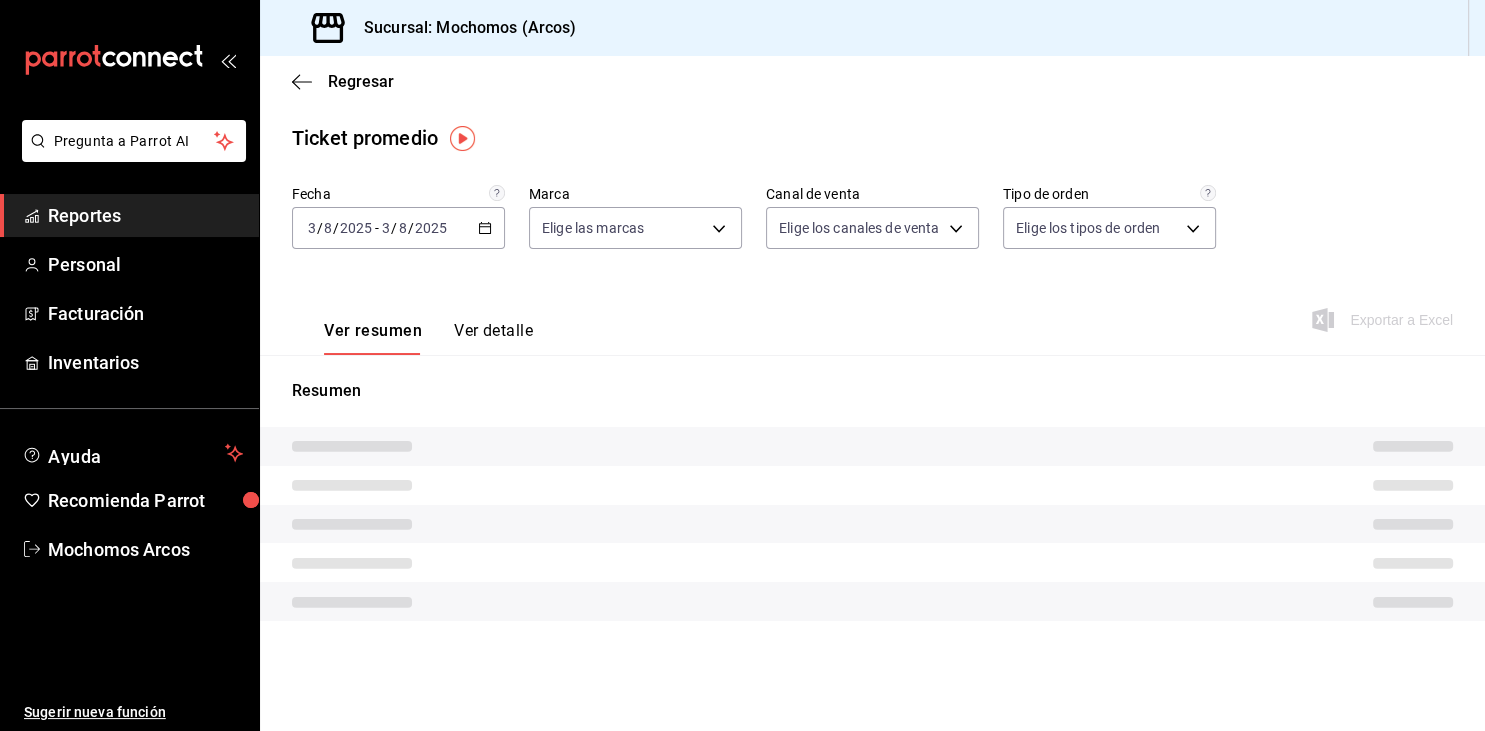type on "PARROT,UBER_EATS,RAPPI,DIDI_FOOD,ONLINE" 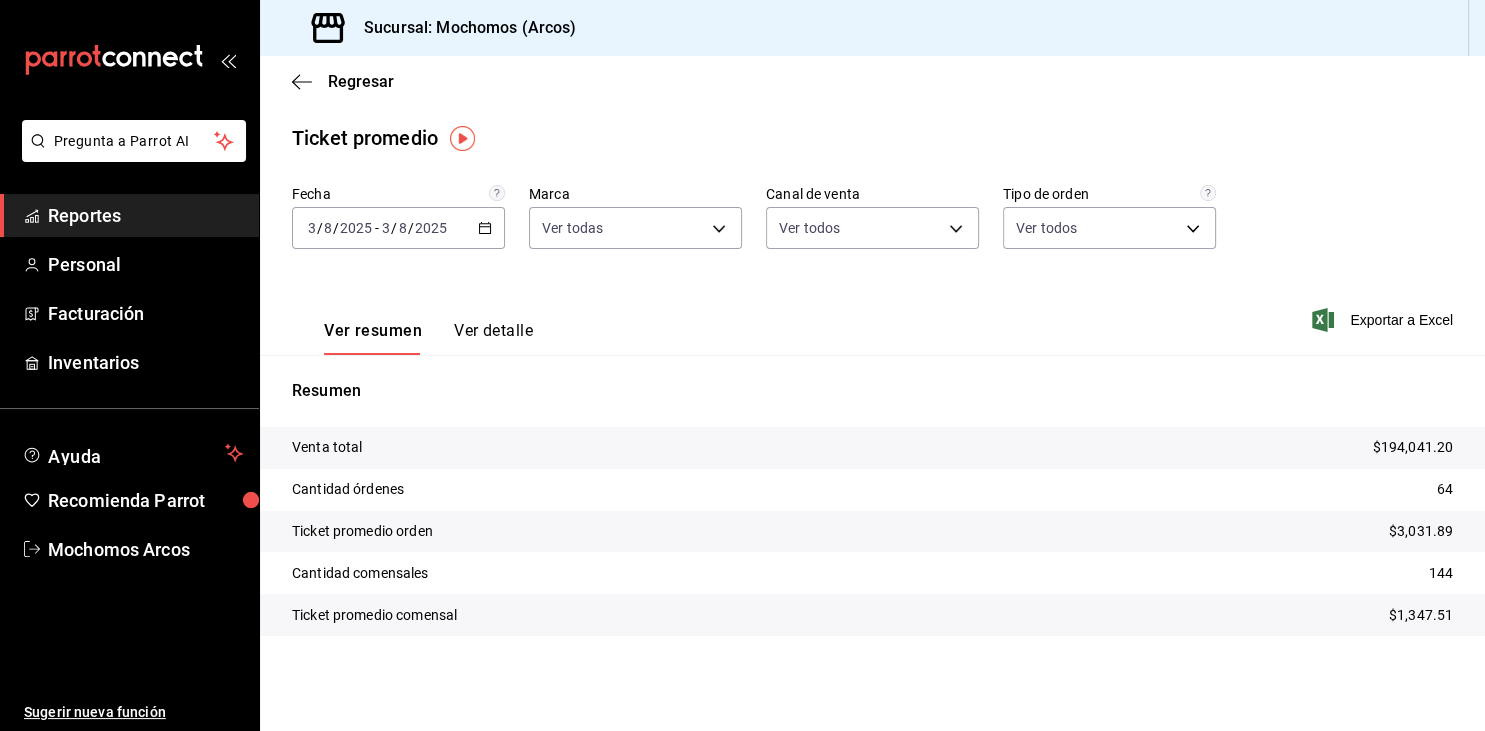 click on "2025-08-03 3 / 8 / 2025 - 2025-08-03 3 / 8 / 2025" at bounding box center (398, 228) 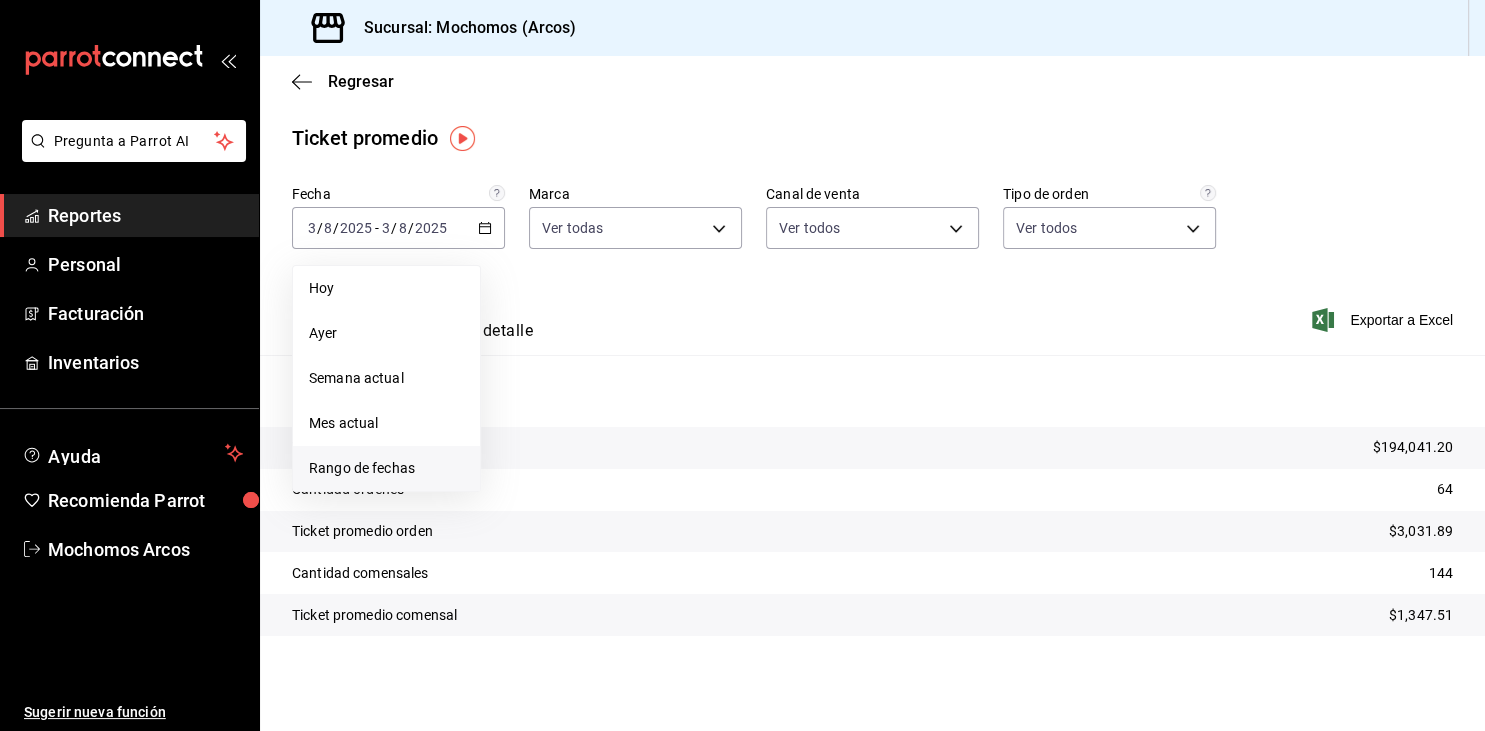 click on "Rango de fechas" at bounding box center (386, 468) 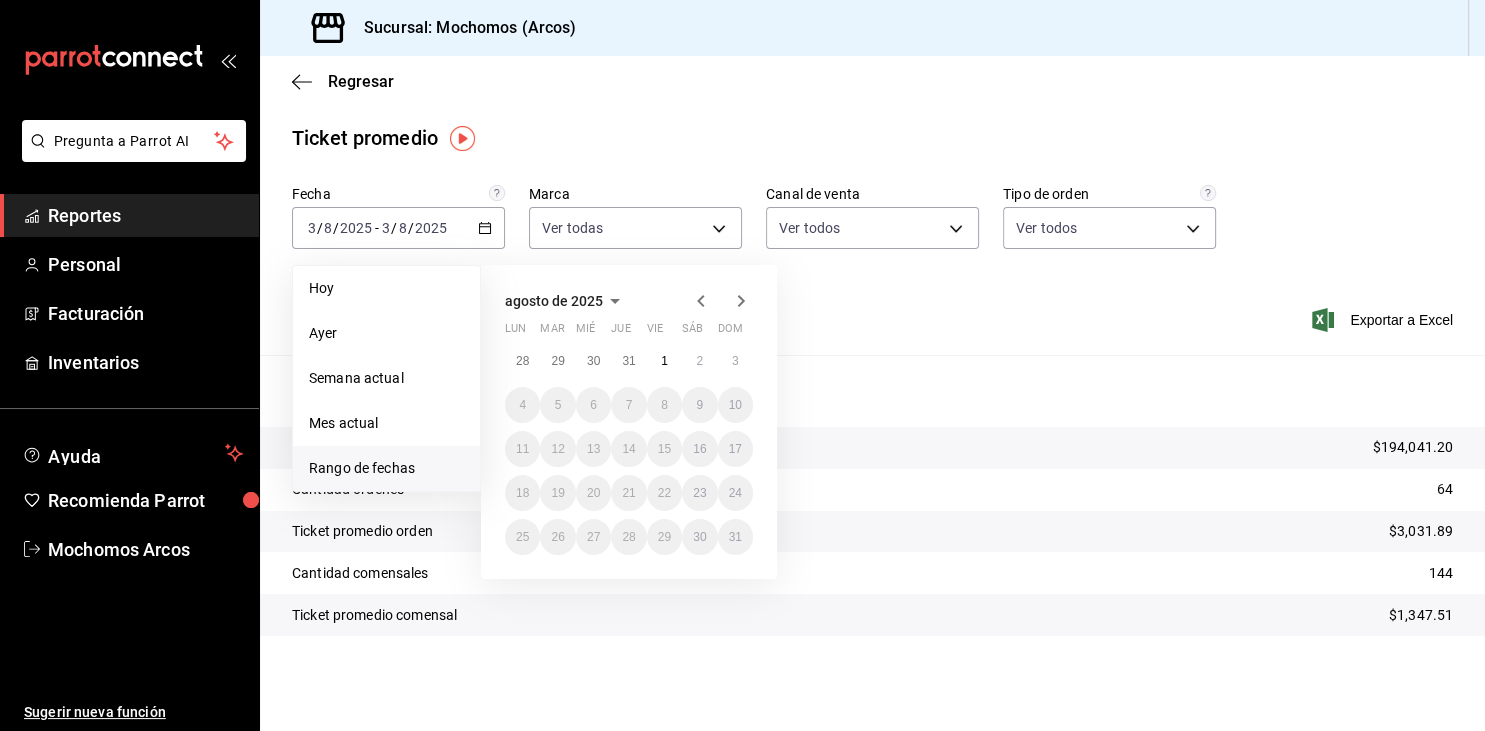 click on "28" at bounding box center [522, 361] 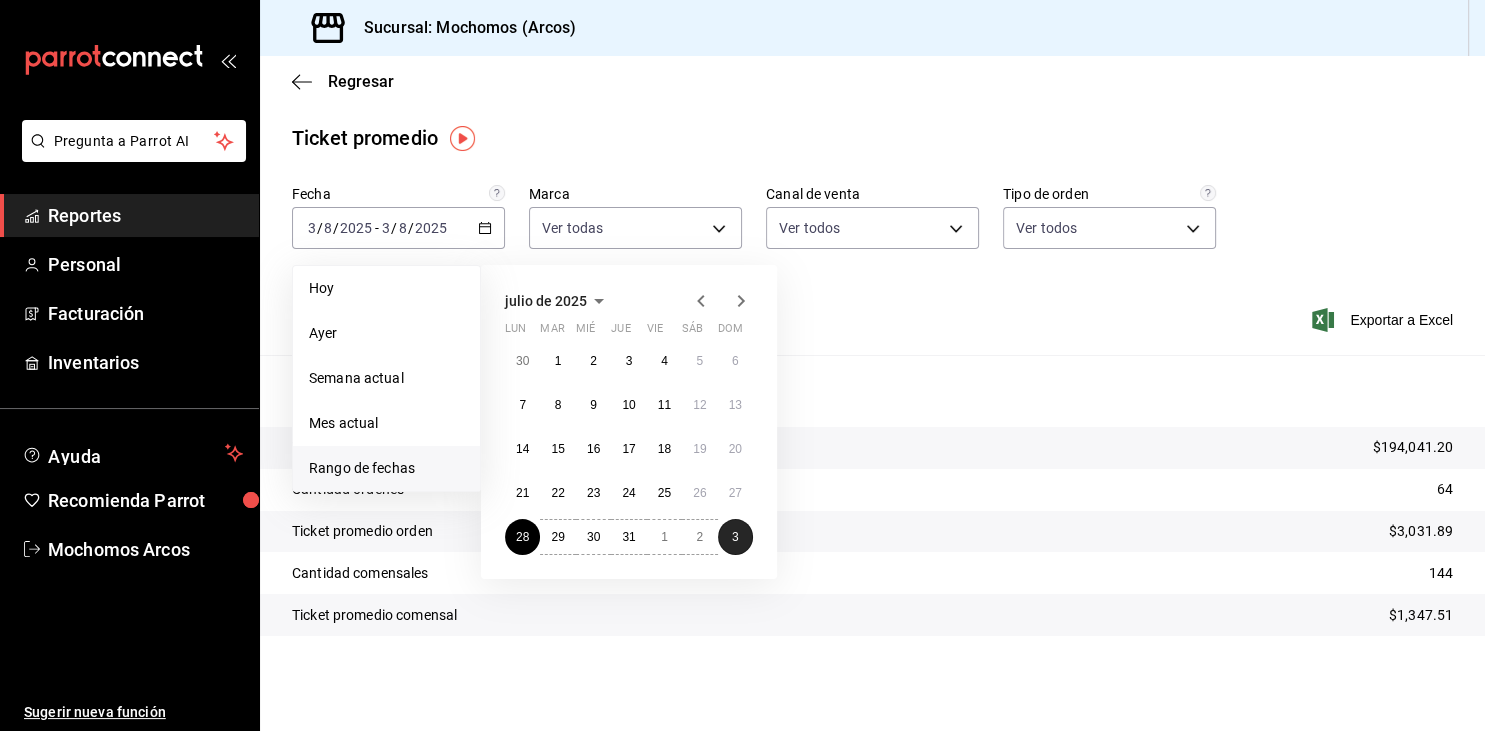 click on "3" at bounding box center (735, 537) 